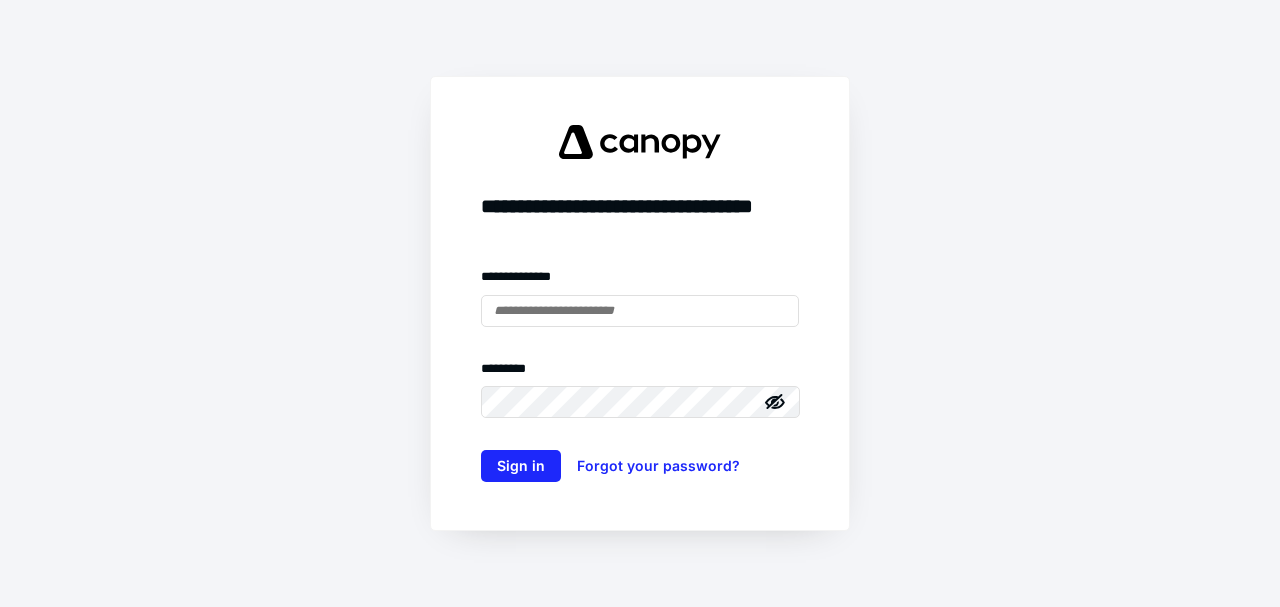 scroll, scrollTop: 0, scrollLeft: 0, axis: both 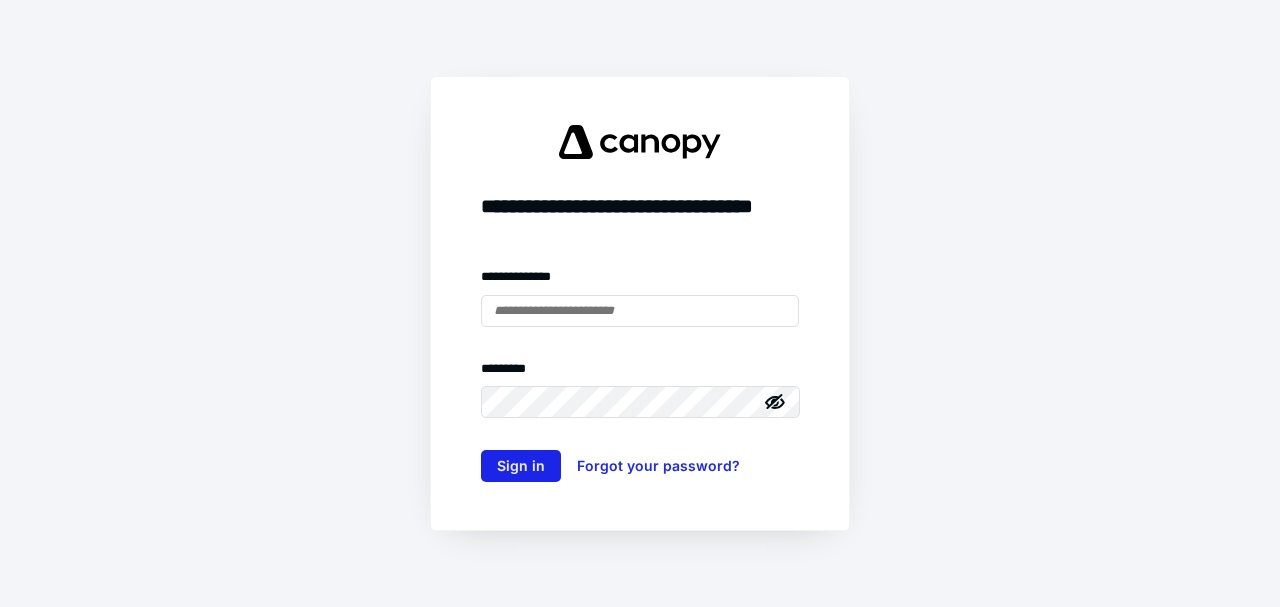 type on "**********" 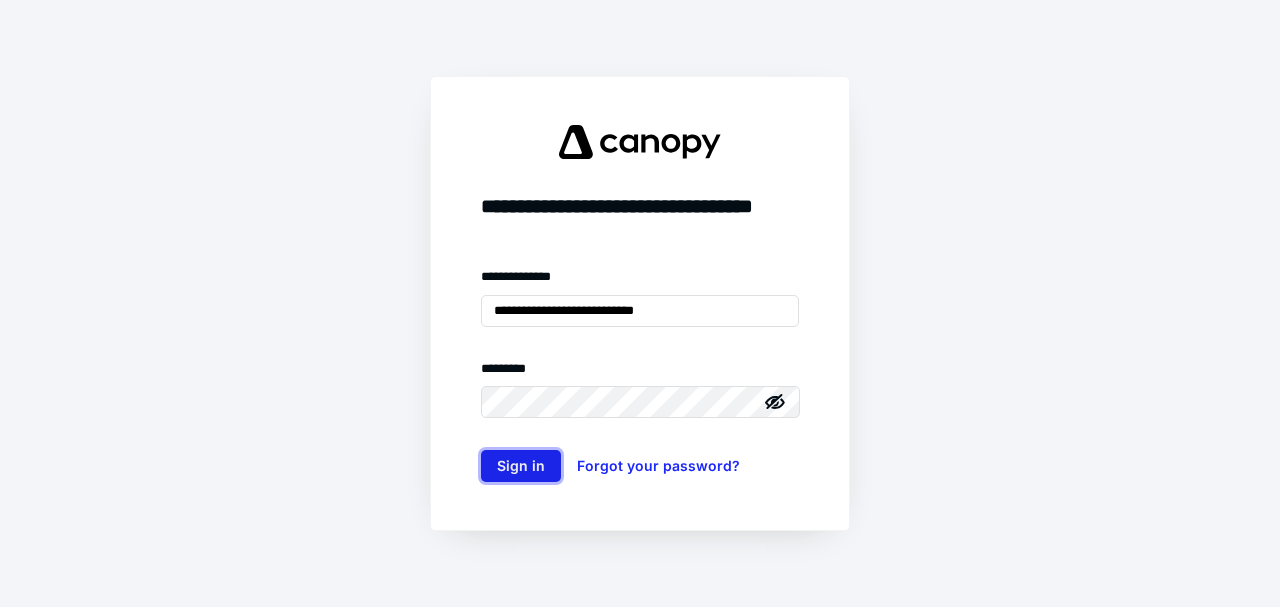 click on "Sign in" at bounding box center (521, 466) 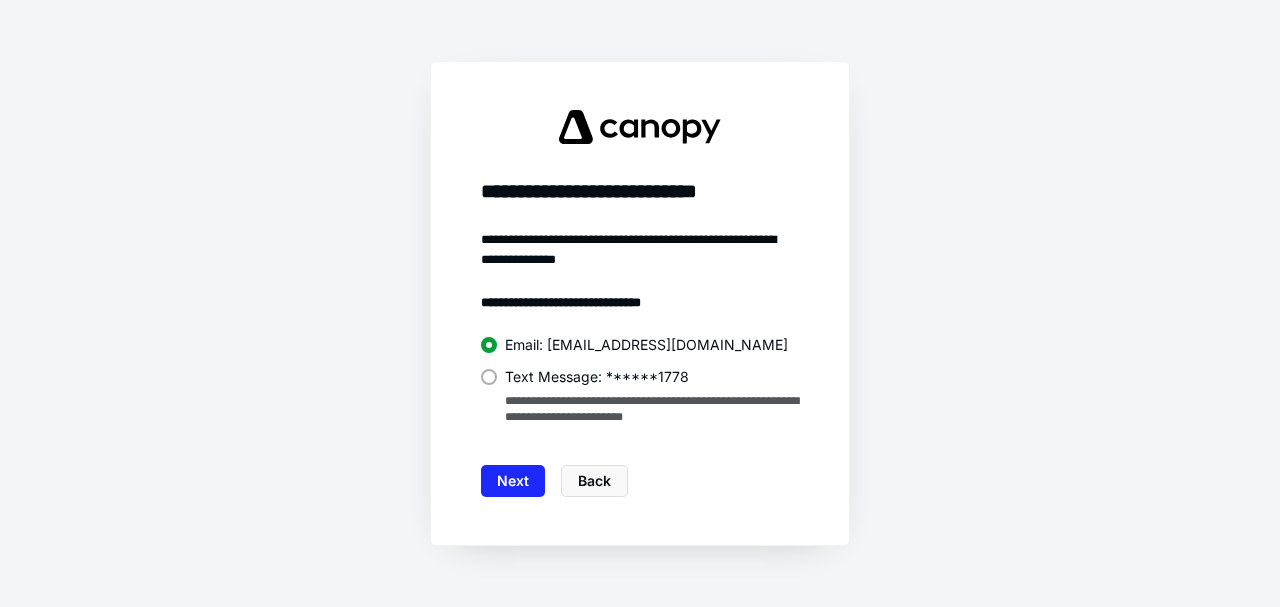 click at bounding box center (489, 377) 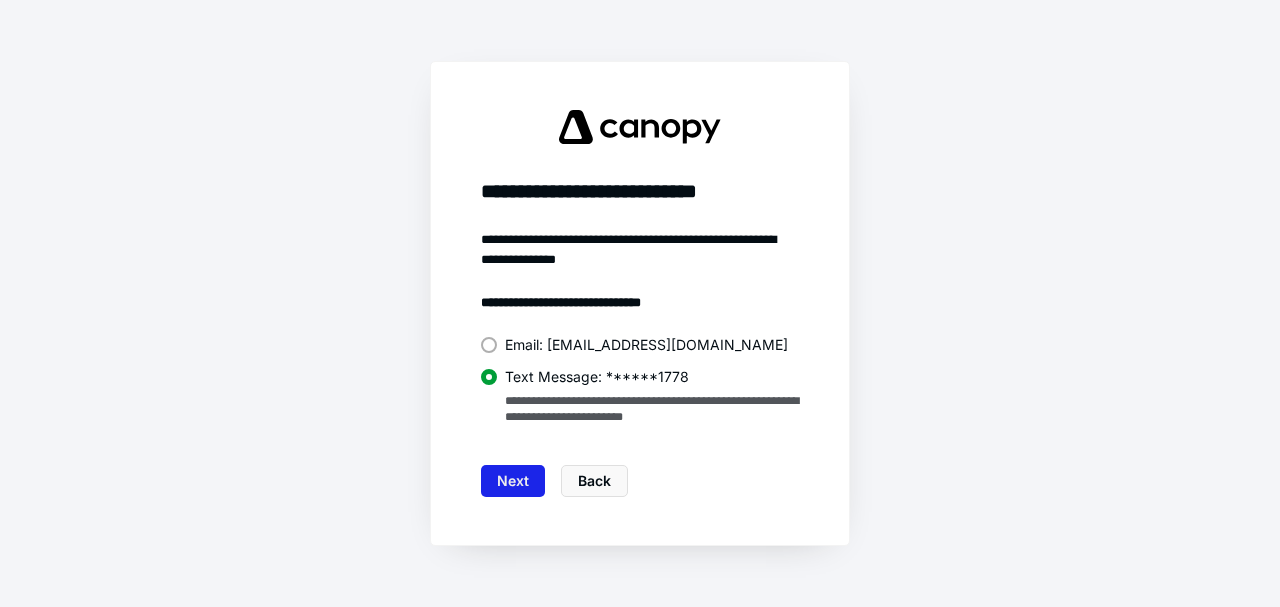 click on "Next" at bounding box center (513, 481) 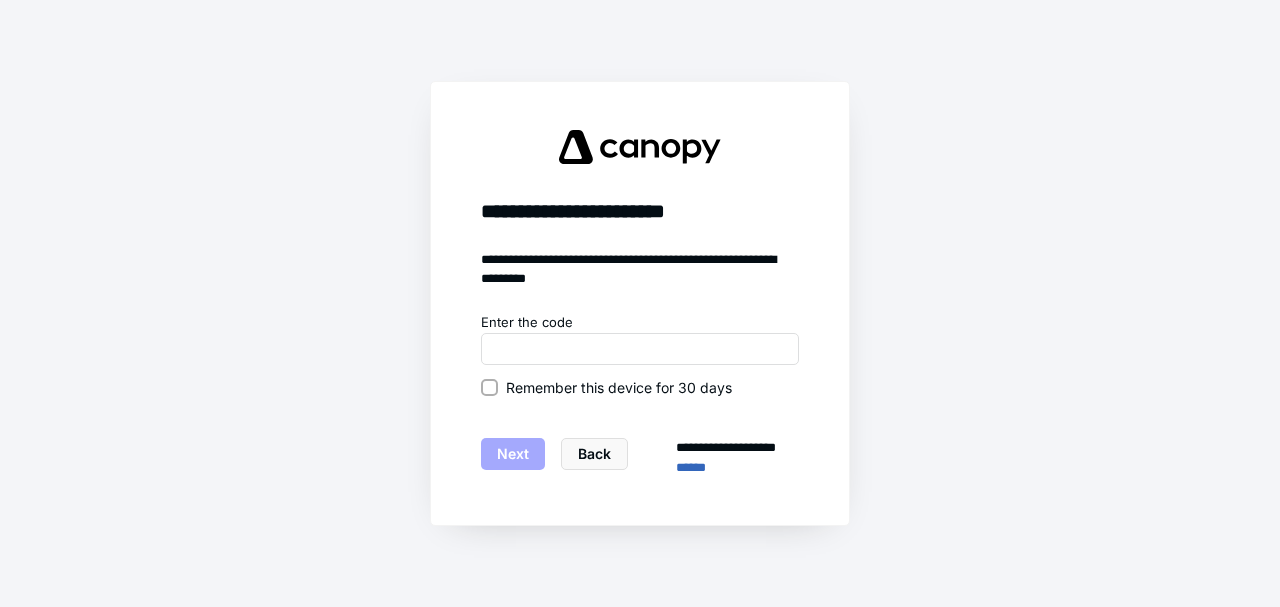 click on "Remember this device for 30 days" at bounding box center (489, 387) 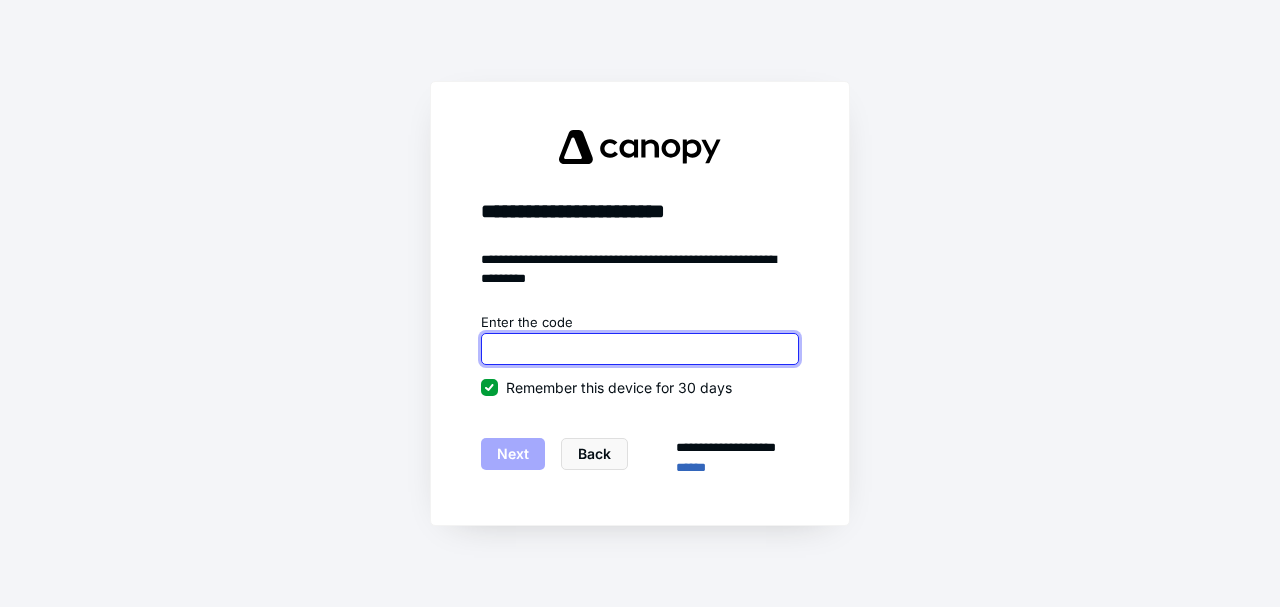 click at bounding box center (640, 349) 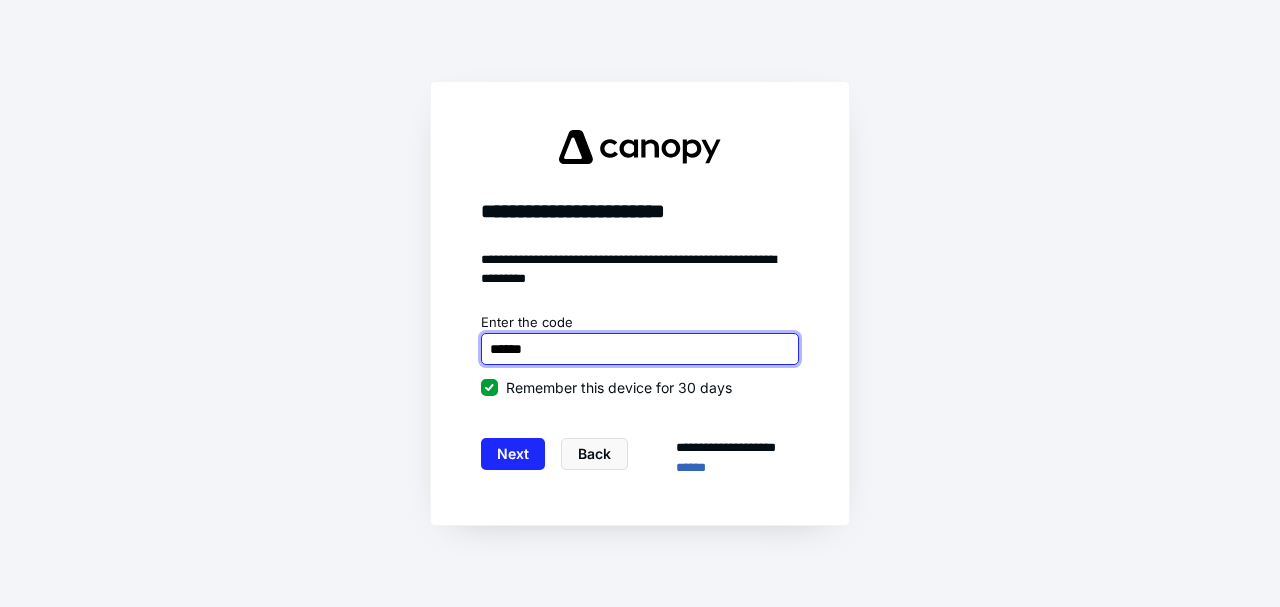 type on "******" 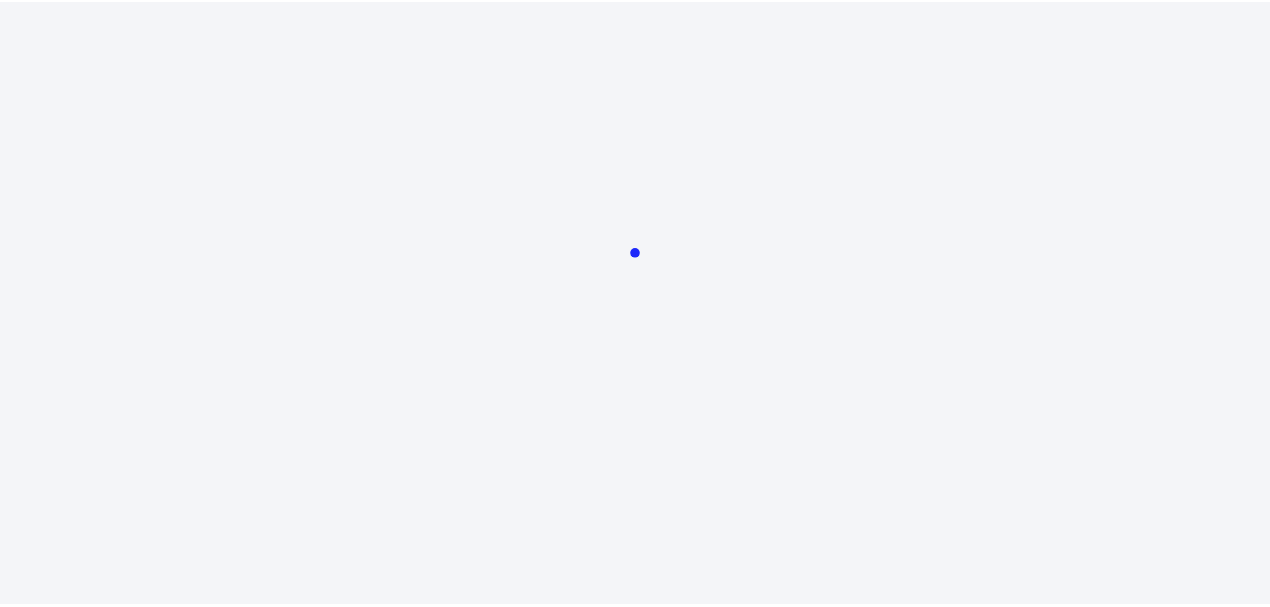 scroll, scrollTop: 0, scrollLeft: 0, axis: both 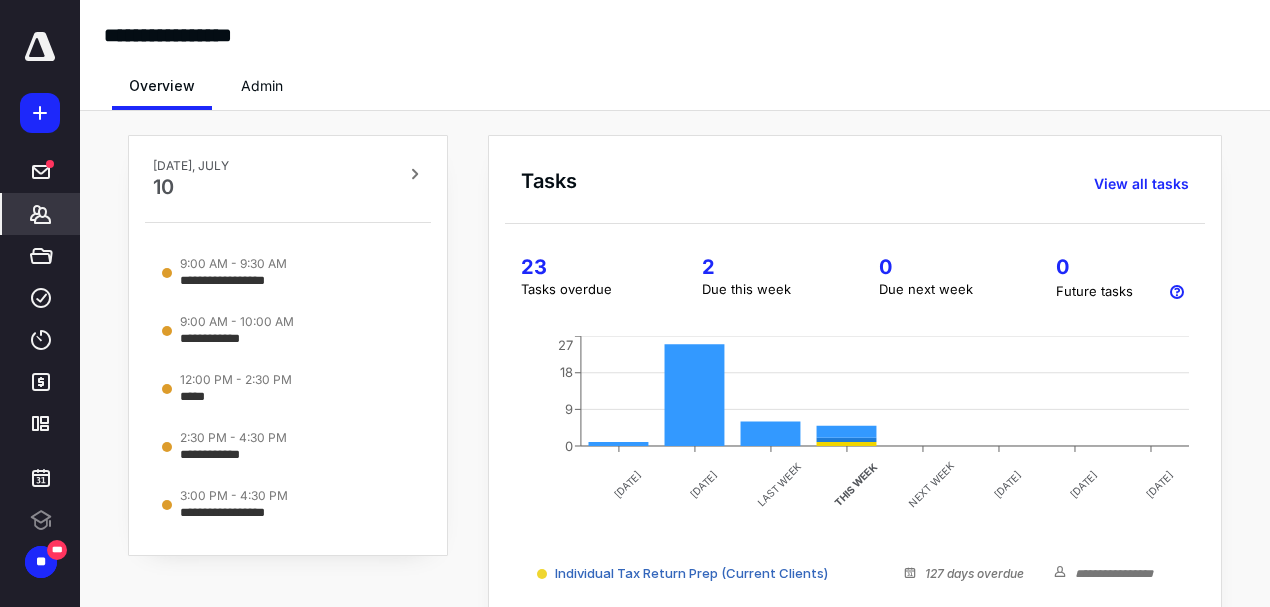 click 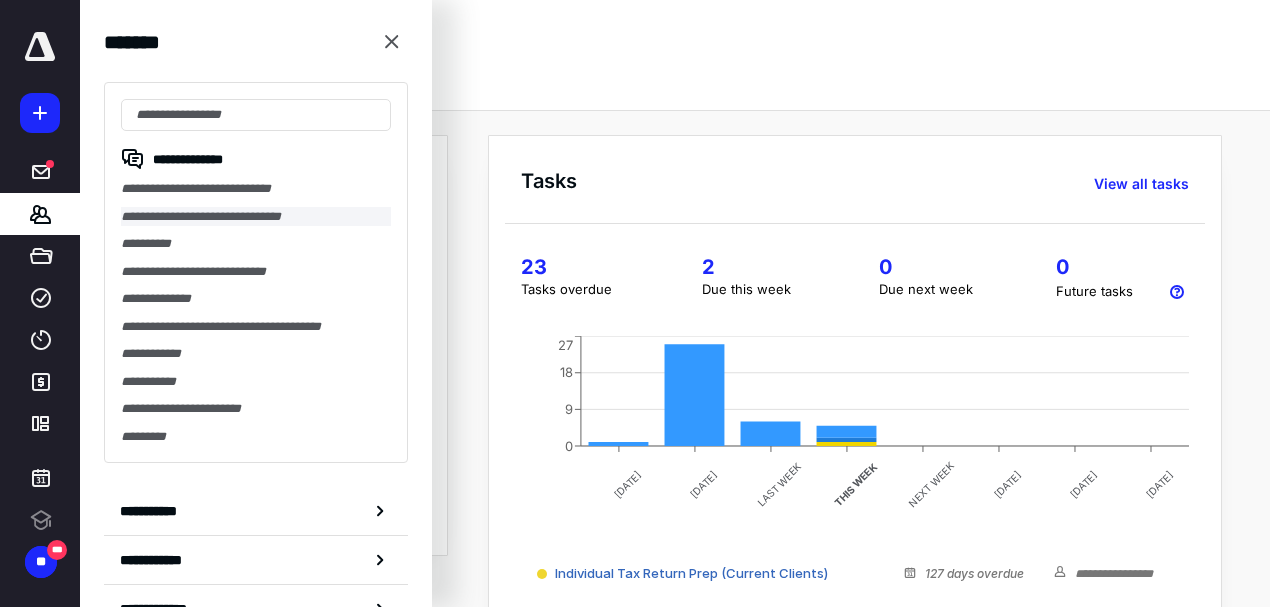 click on "**********" at bounding box center (256, 217) 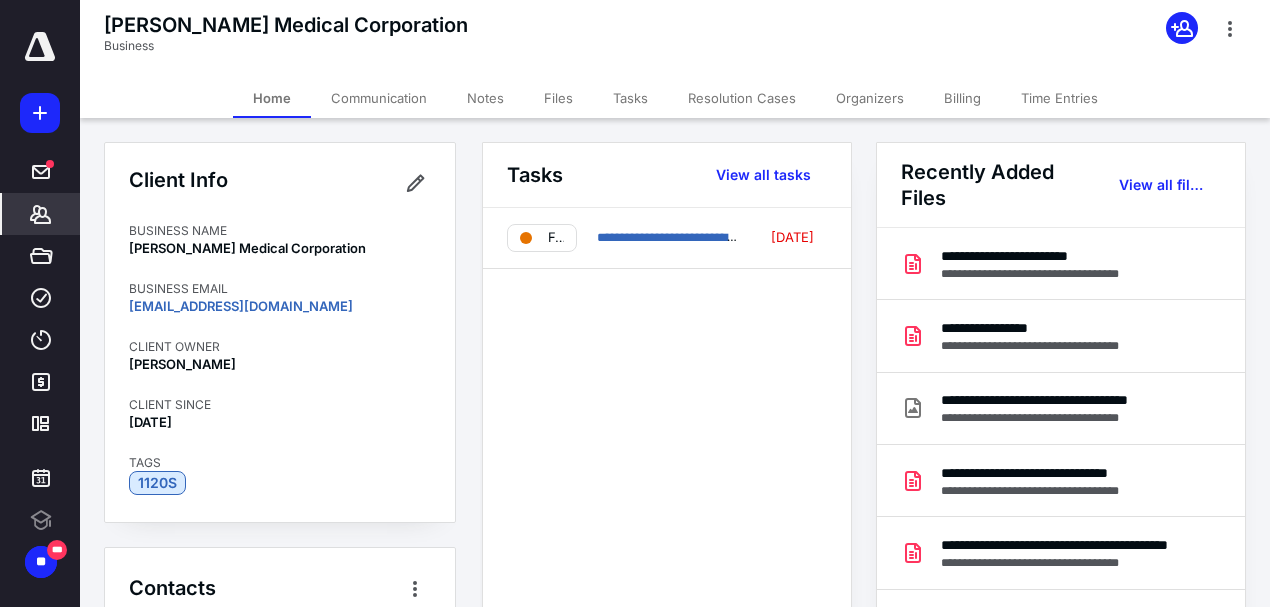 click on "Files" at bounding box center [558, 98] 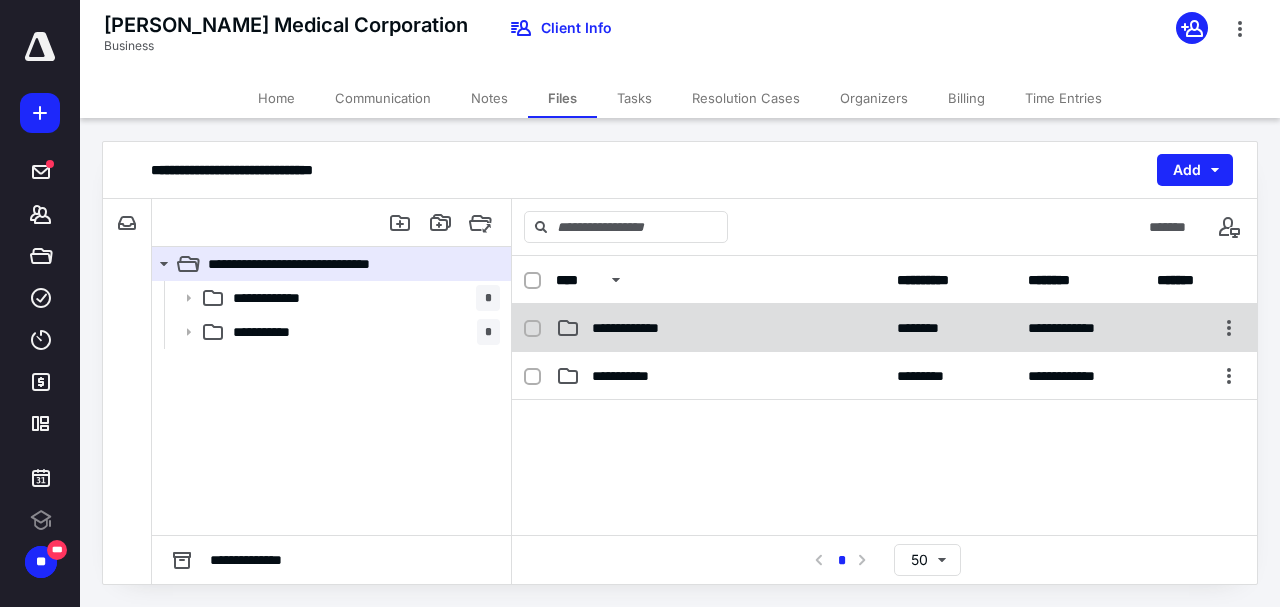 scroll, scrollTop: 0, scrollLeft: 0, axis: both 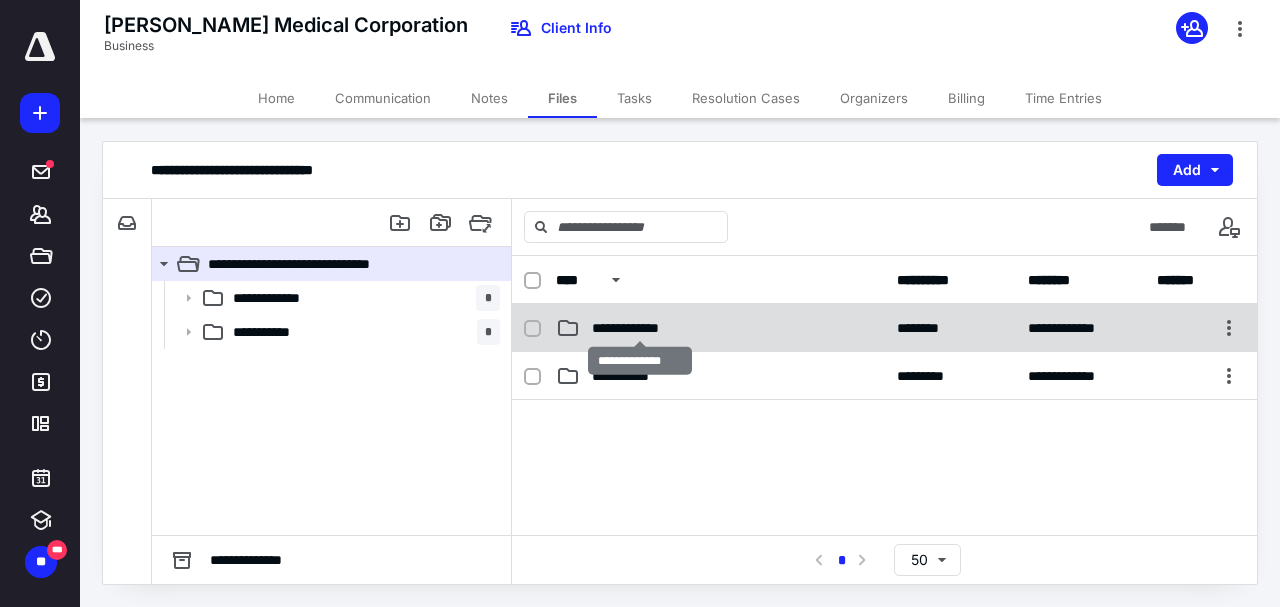 click on "**********" at bounding box center [640, 328] 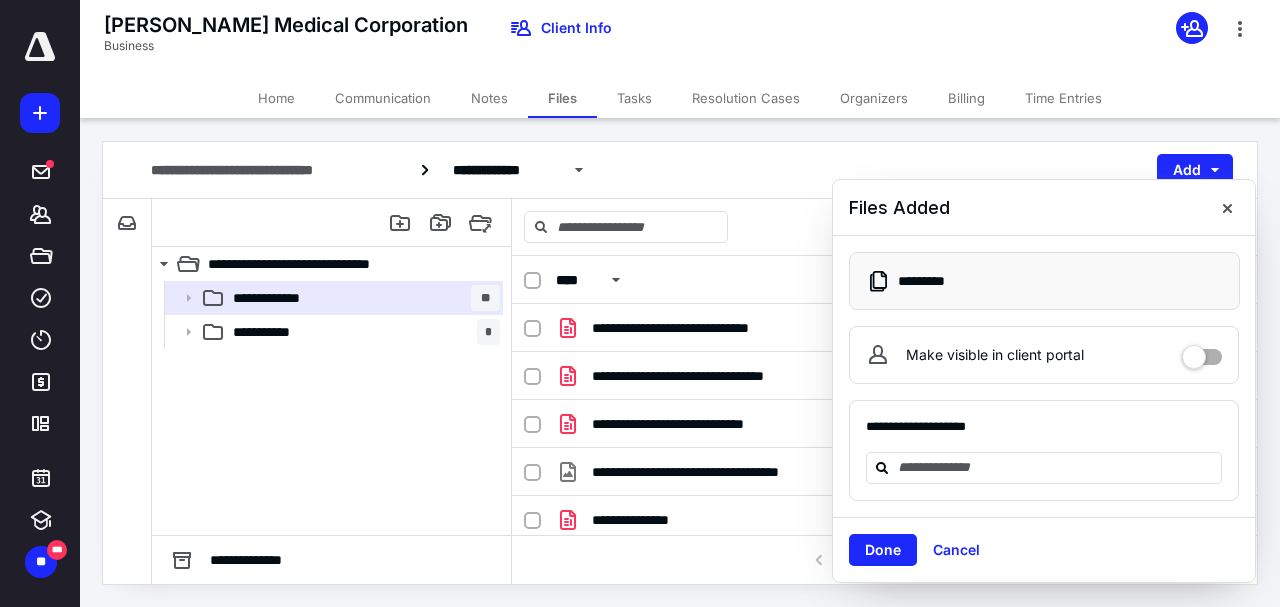 click on "Make visible in client portal" at bounding box center [1044, 355] 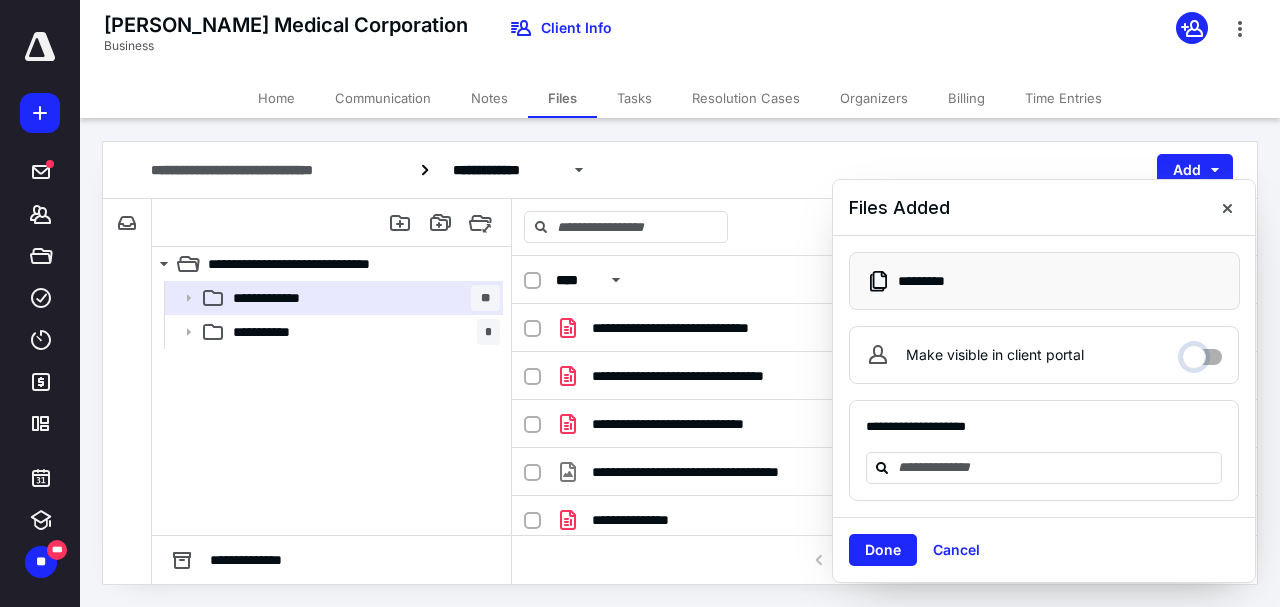 click on "Make visible in client portal" at bounding box center [1202, 352] 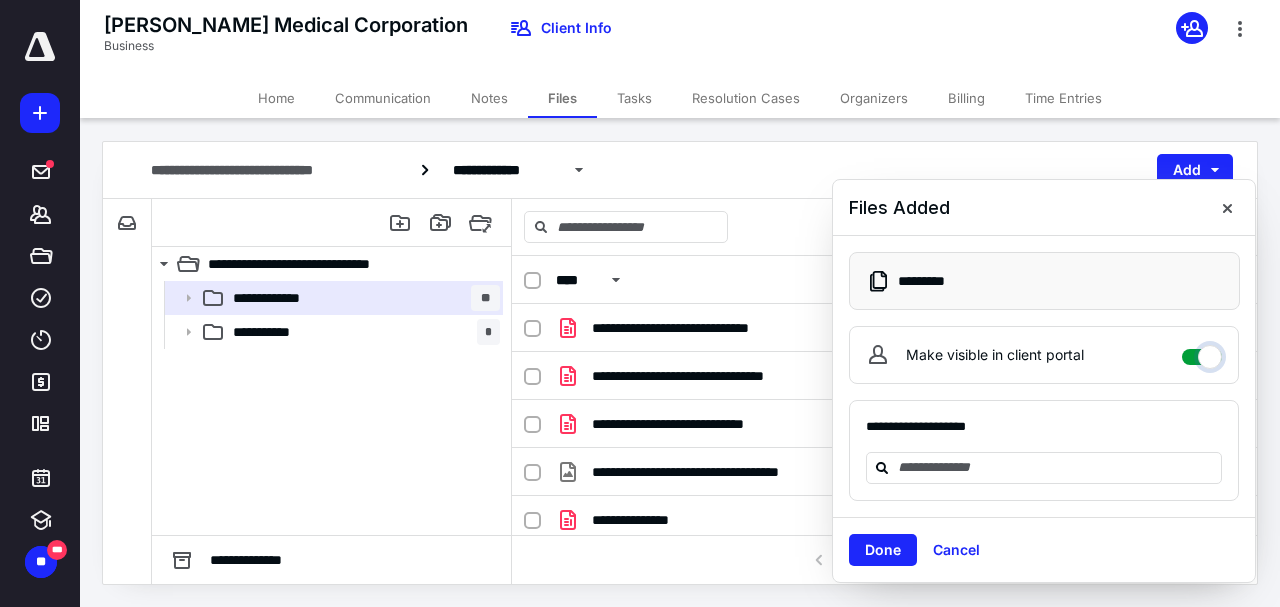 checkbox on "****" 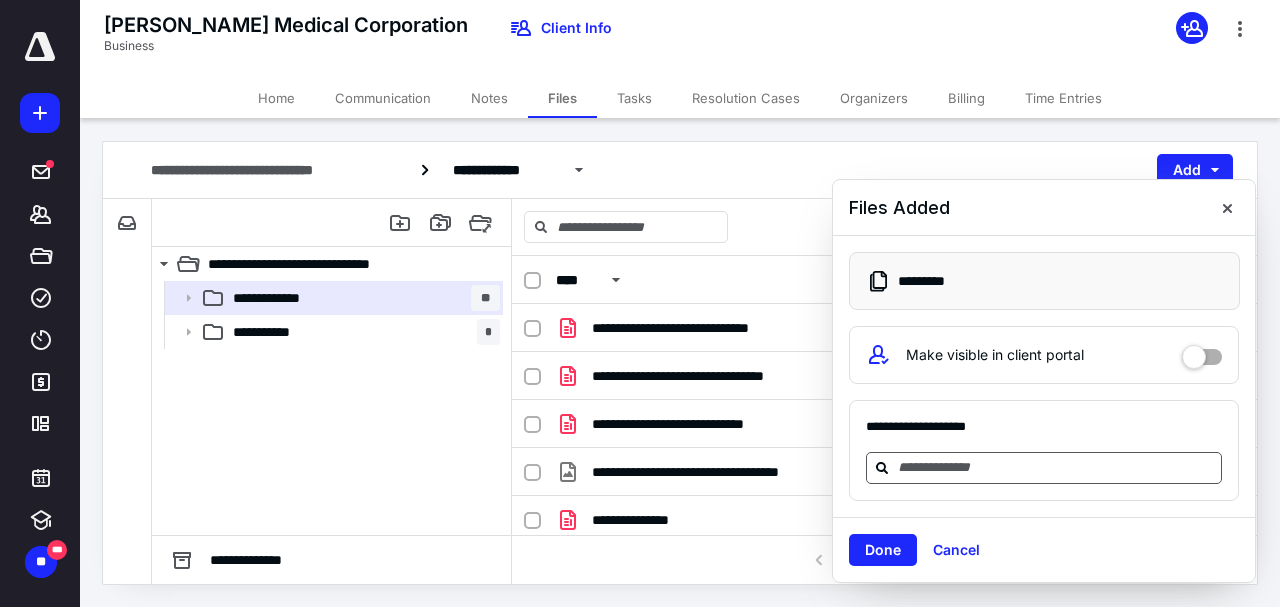 click at bounding box center (1056, 467) 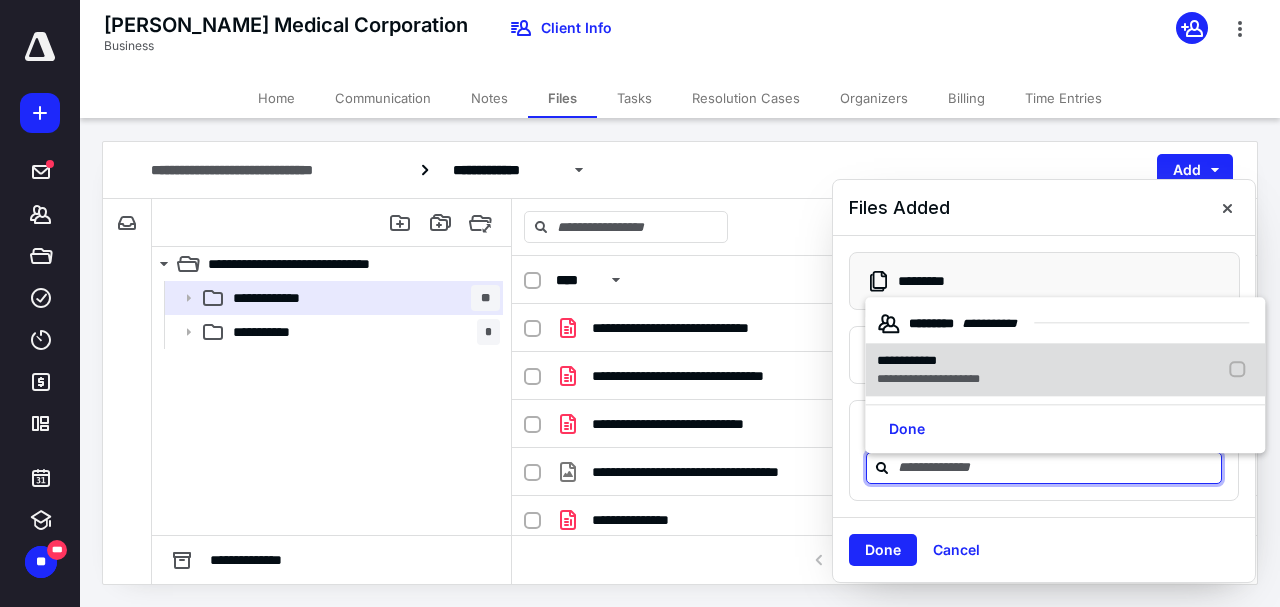 click on "**********" at bounding box center (928, 361) 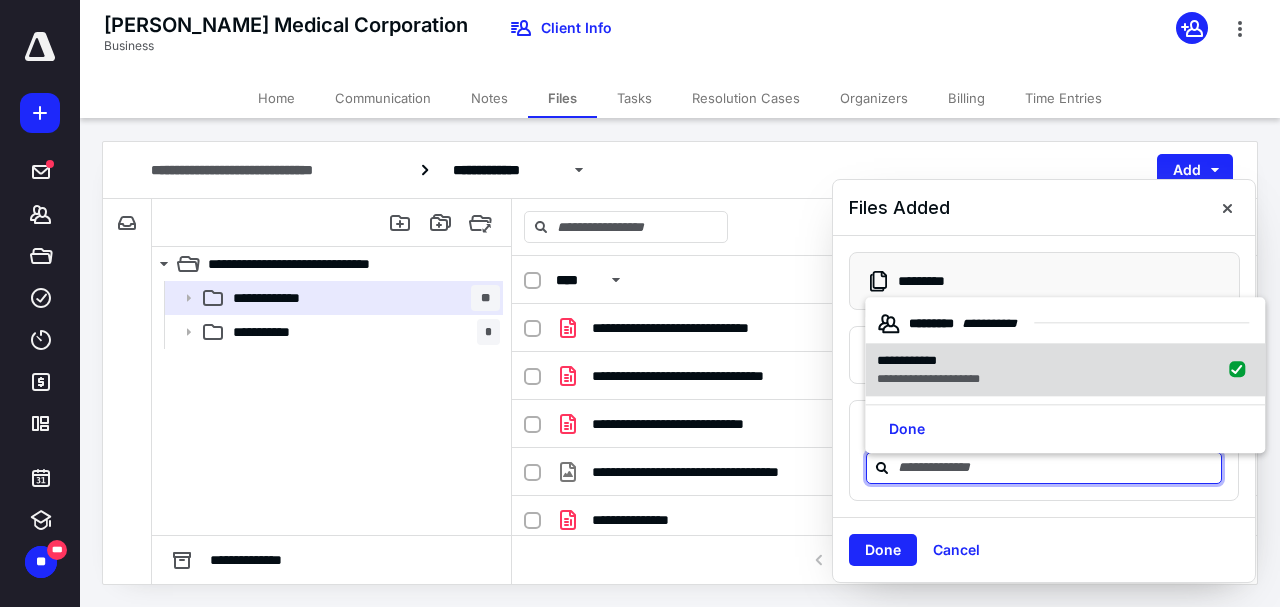 checkbox on "true" 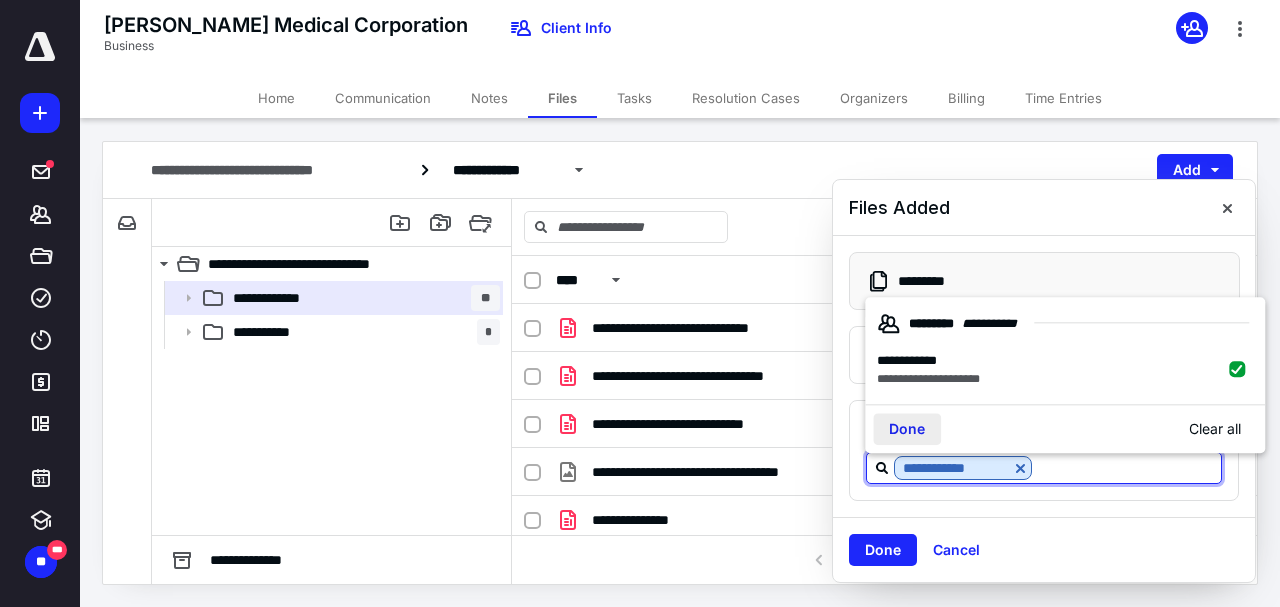 click on "Done" at bounding box center [907, 430] 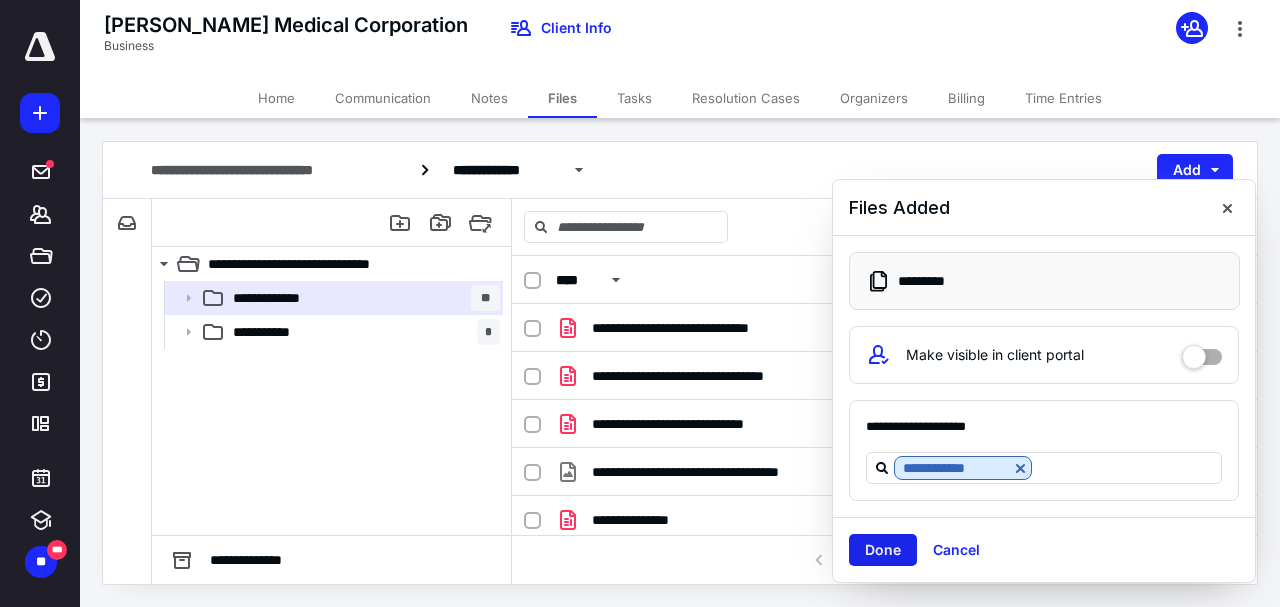 click on "Done" at bounding box center [883, 550] 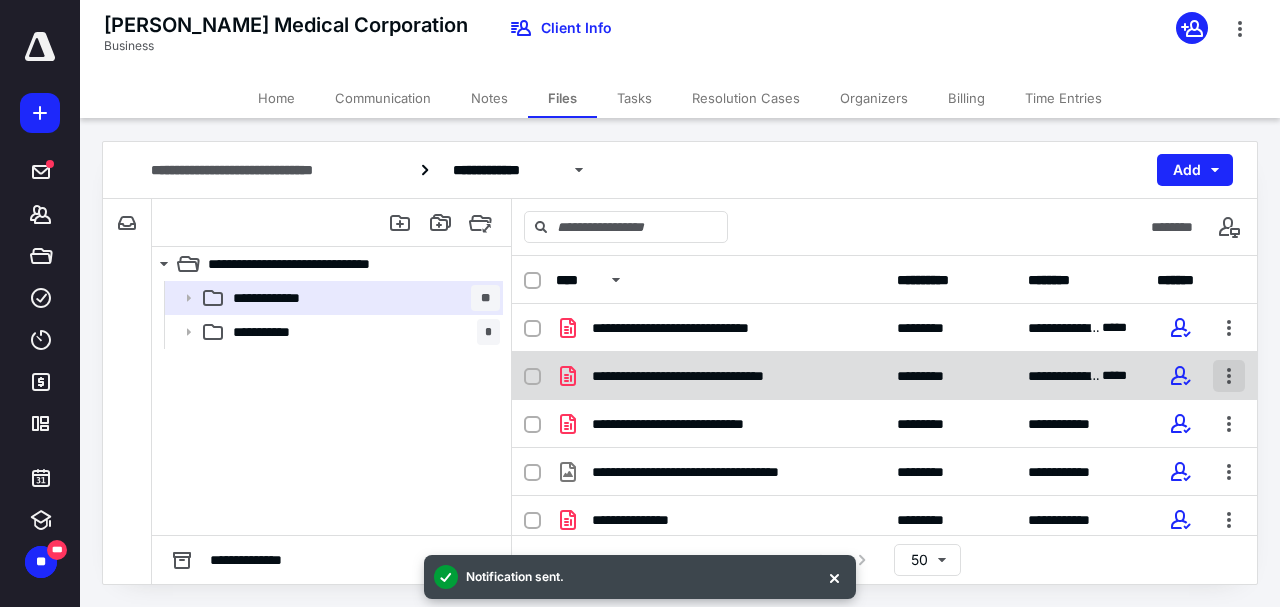 click at bounding box center (1229, 376) 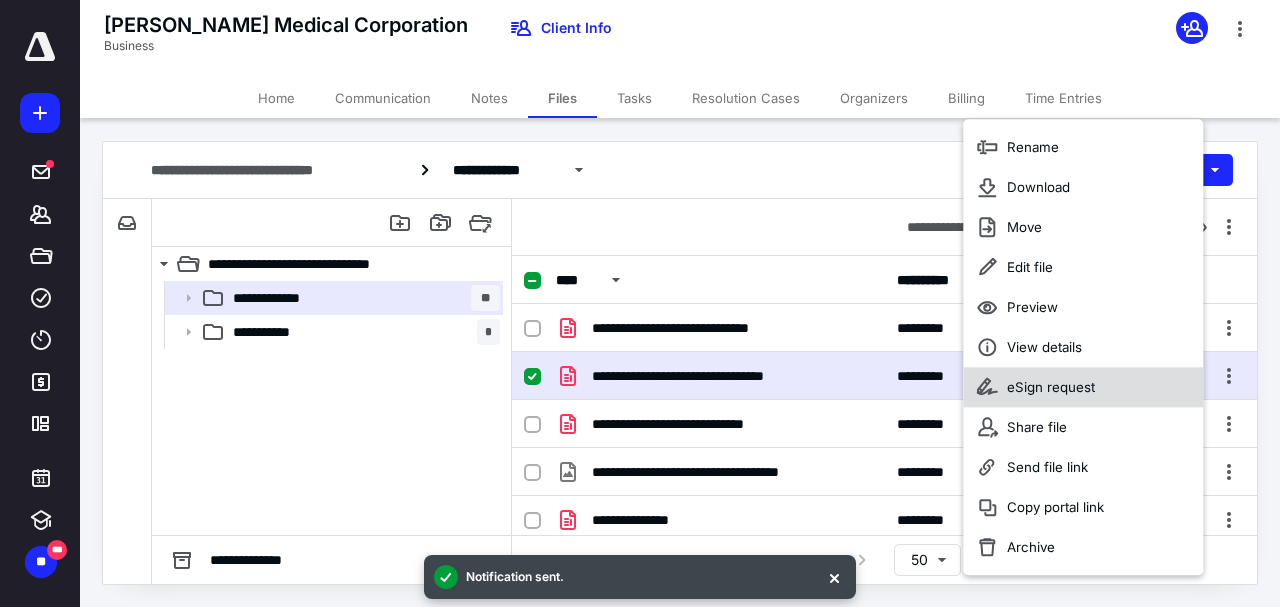 click on "eSign request" at bounding box center [1083, 387] 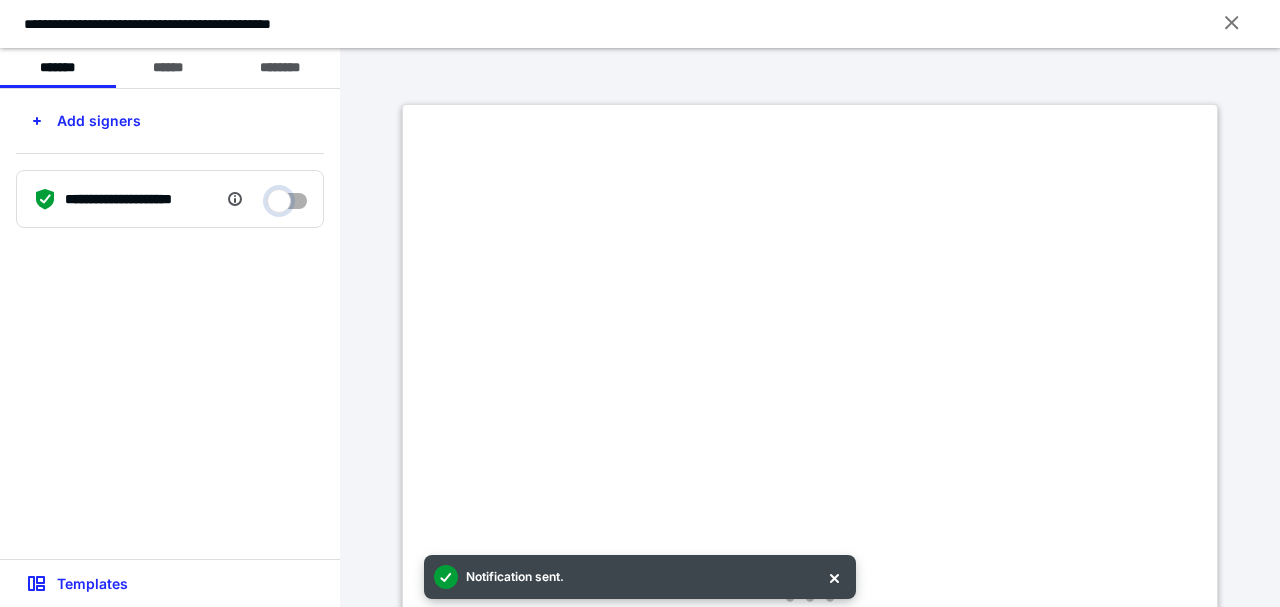 click at bounding box center (287, 196) 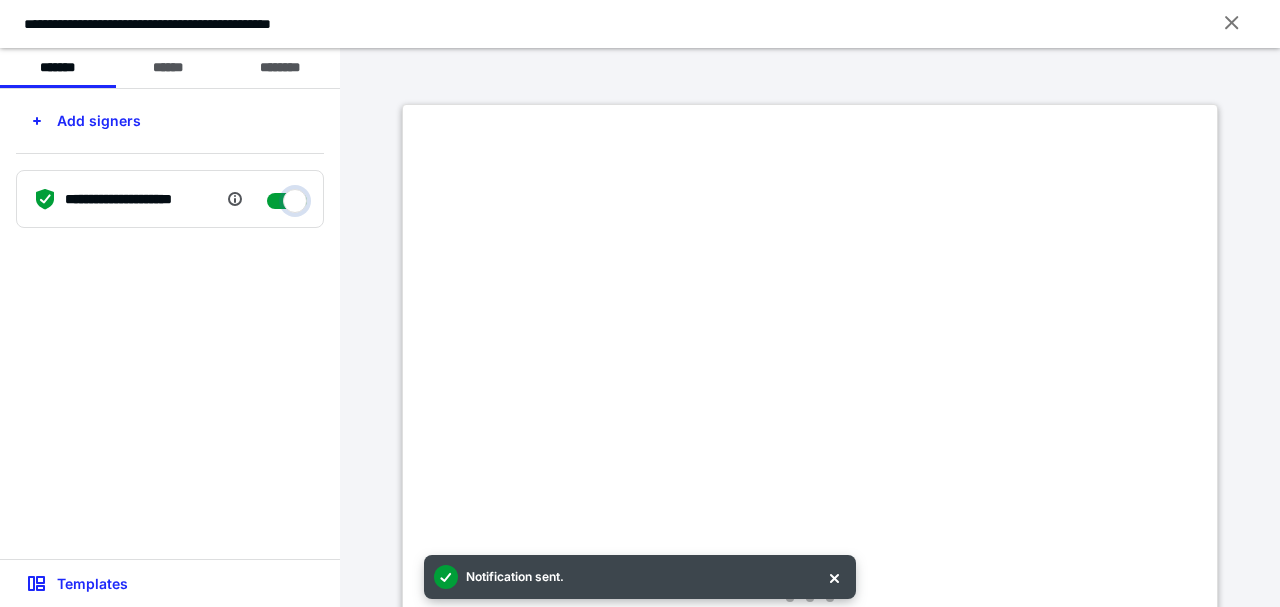 checkbox on "****" 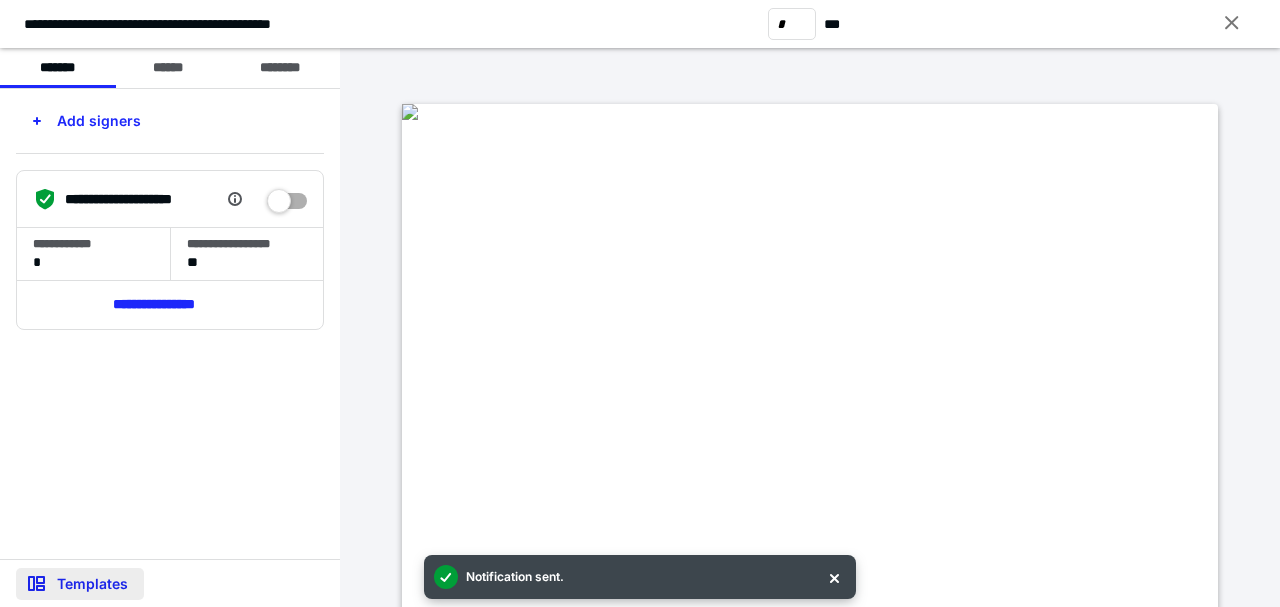 click on "Templates" at bounding box center [80, 584] 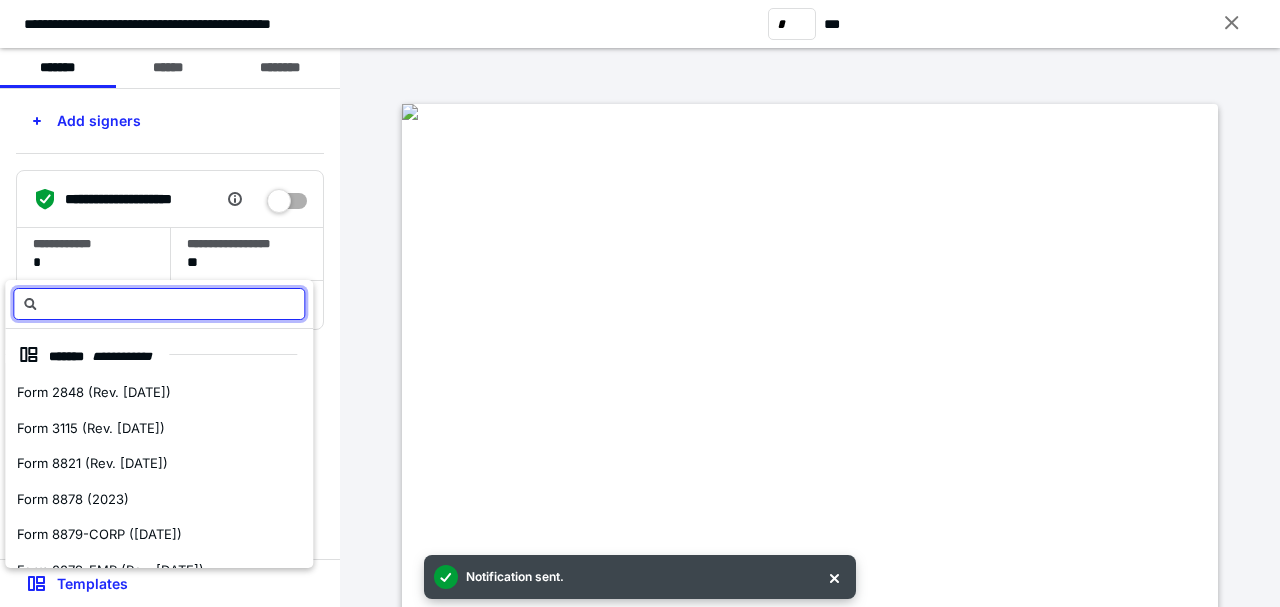 scroll, scrollTop: 456, scrollLeft: 0, axis: vertical 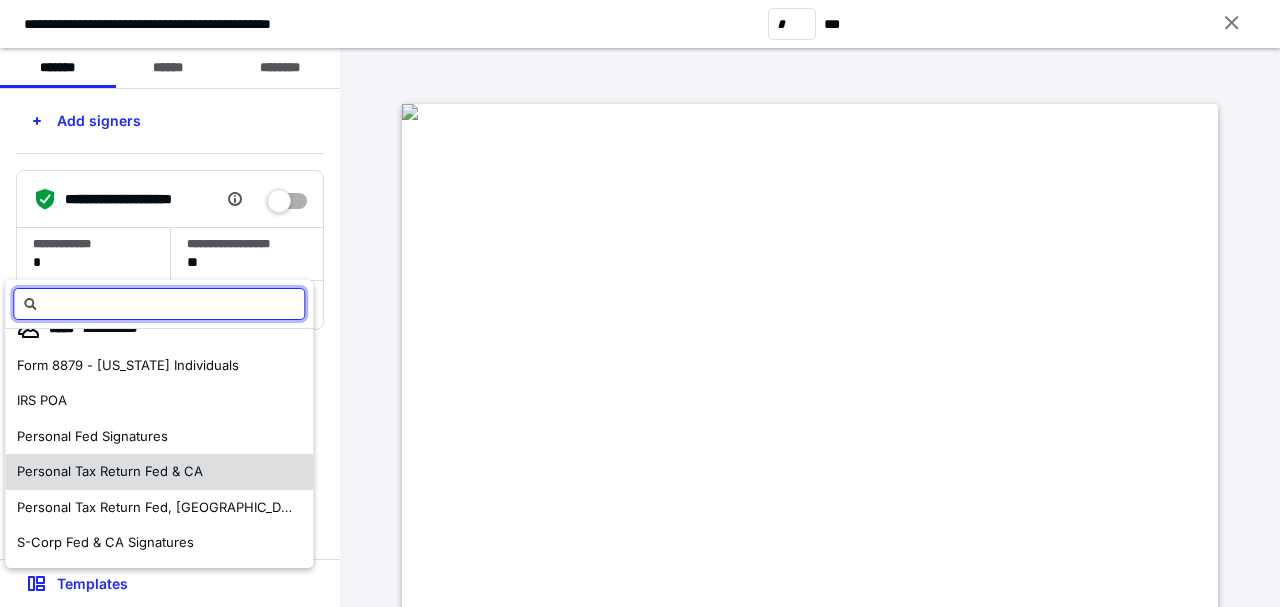 click on "Personal Tax Return Fed & CA" at bounding box center (110, 471) 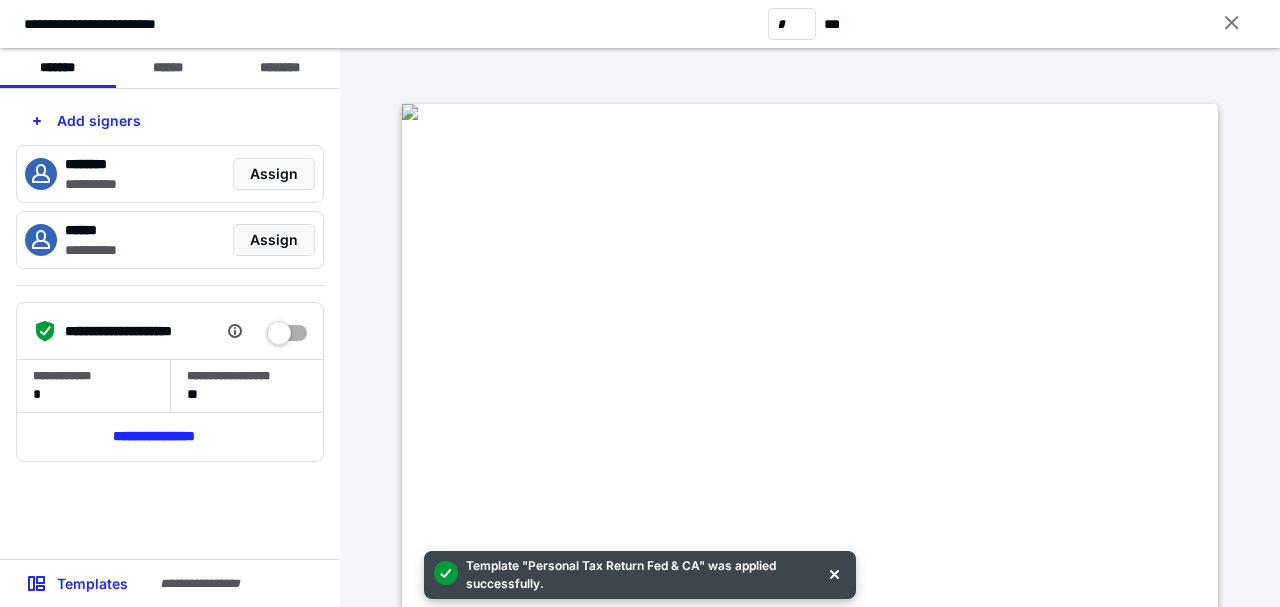 scroll, scrollTop: 0, scrollLeft: 0, axis: both 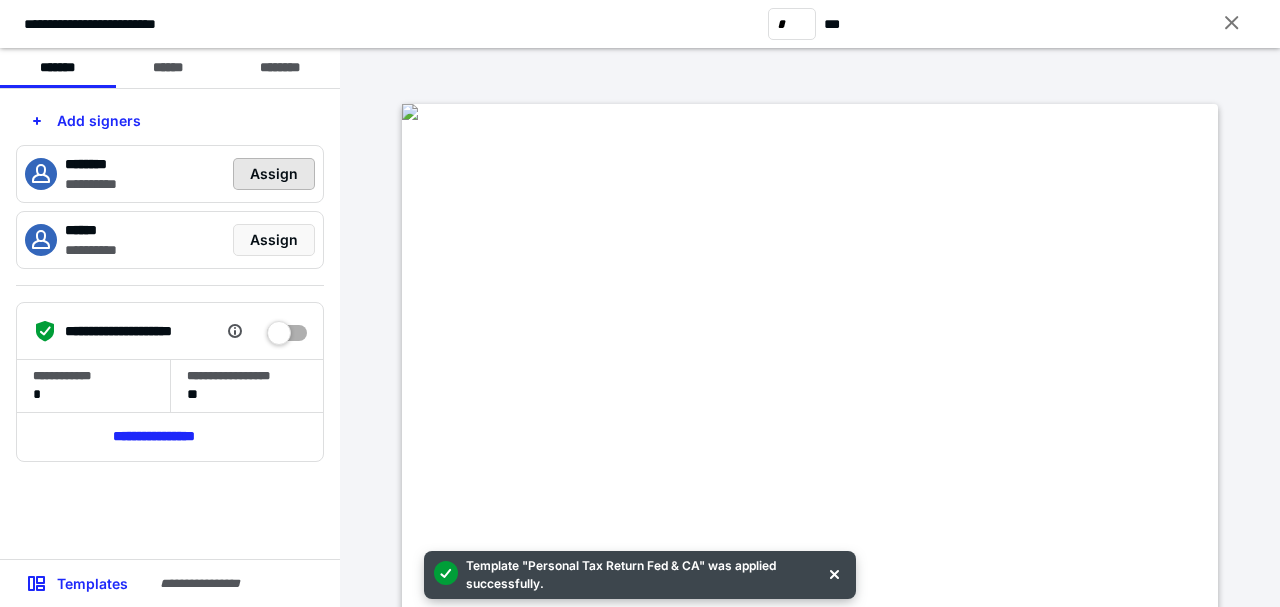 click on "Assign" at bounding box center [274, 174] 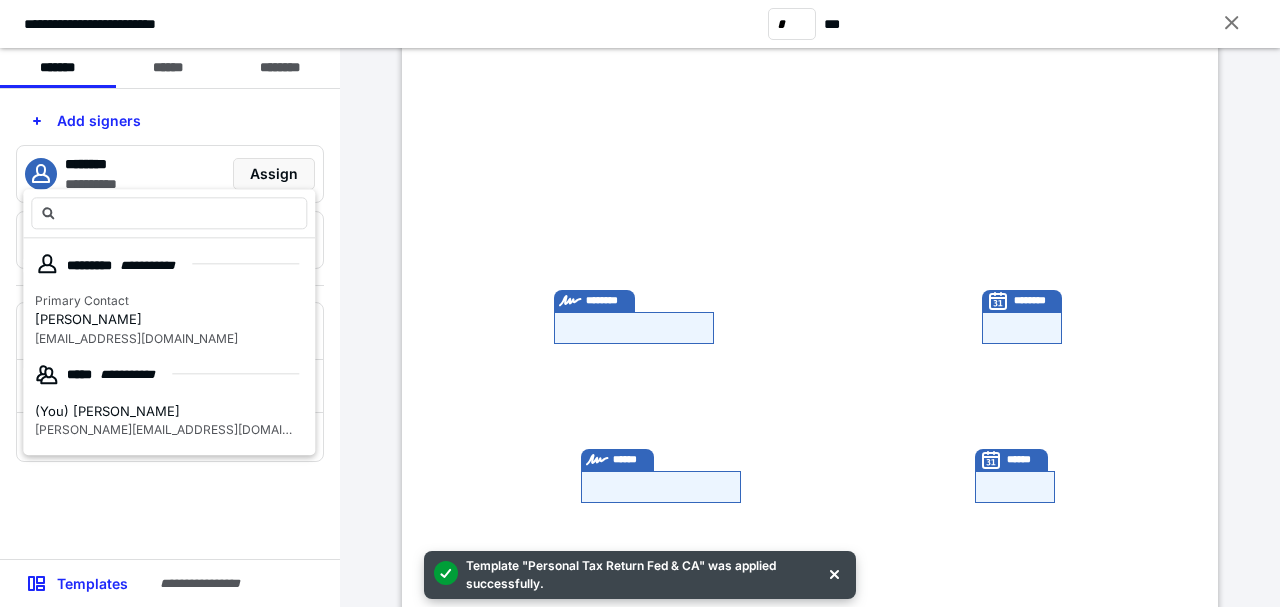 scroll, scrollTop: 432, scrollLeft: 0, axis: vertical 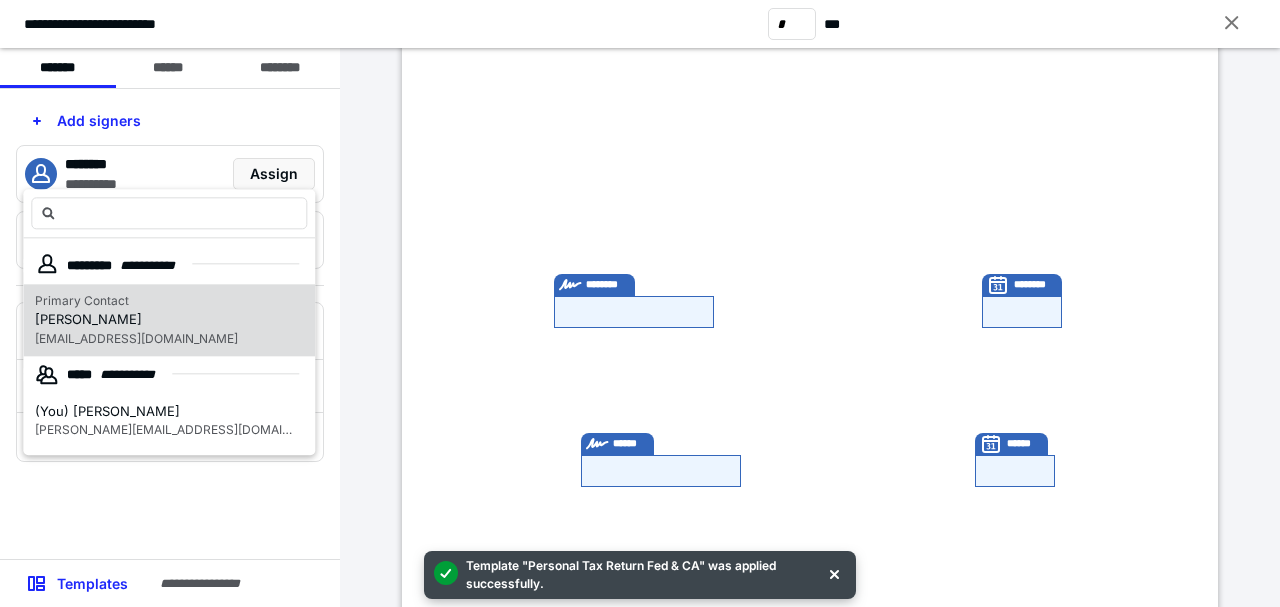 click on "[PERSON_NAME]" at bounding box center [136, 320] 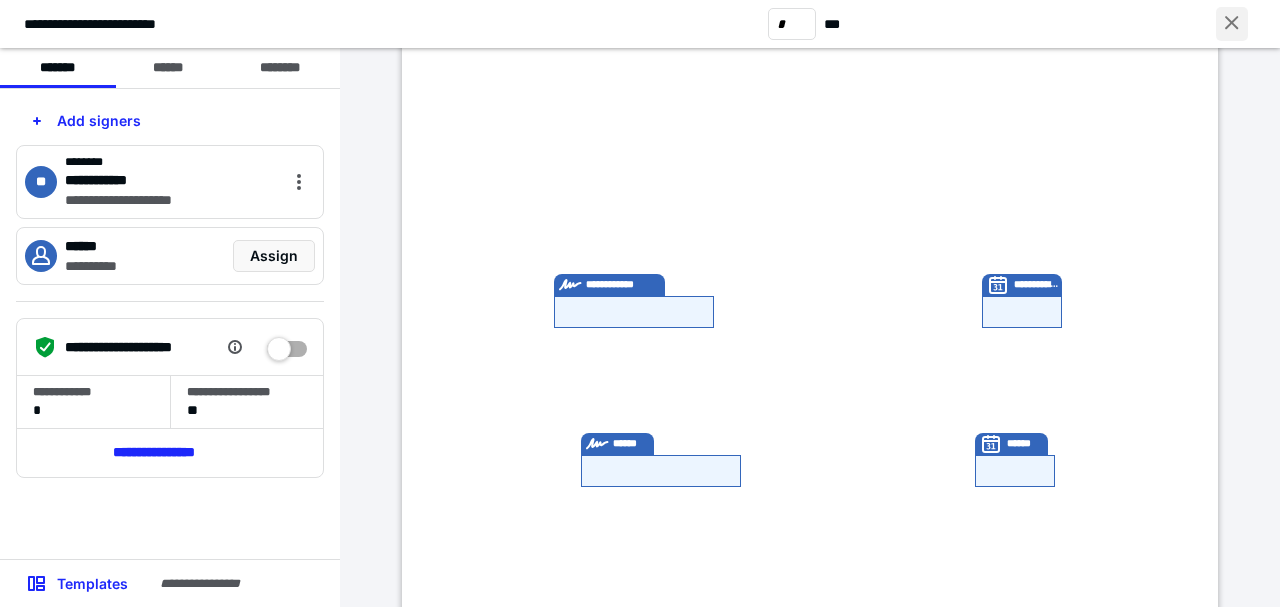 click at bounding box center [1232, 24] 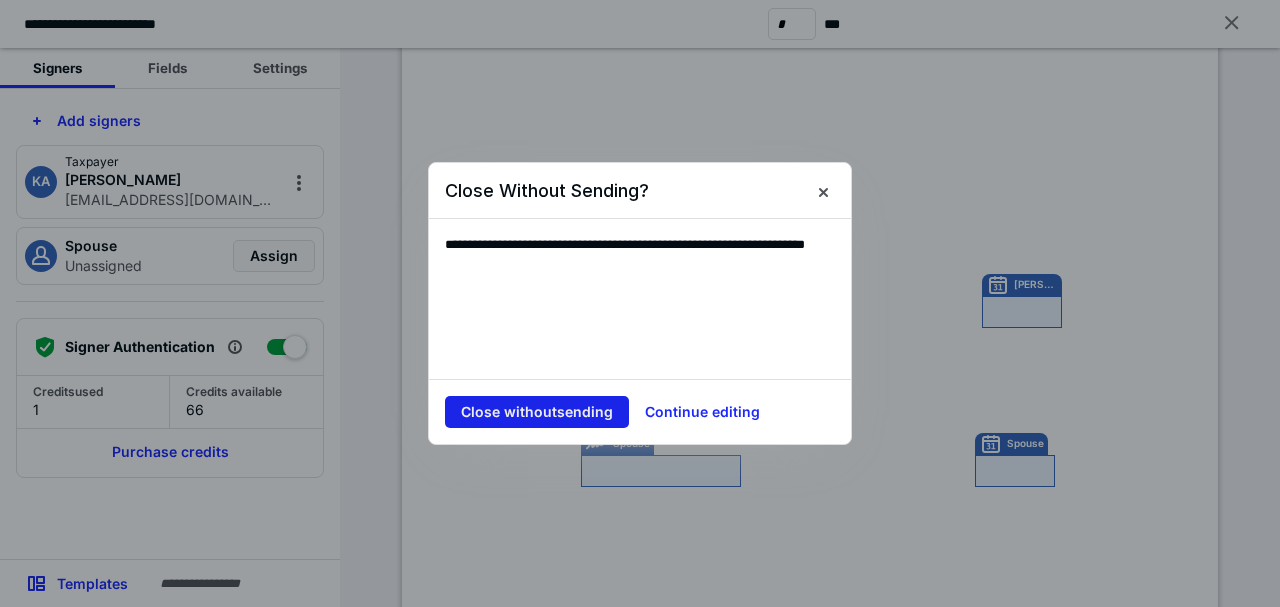 click on "Close without  sending" at bounding box center [537, 412] 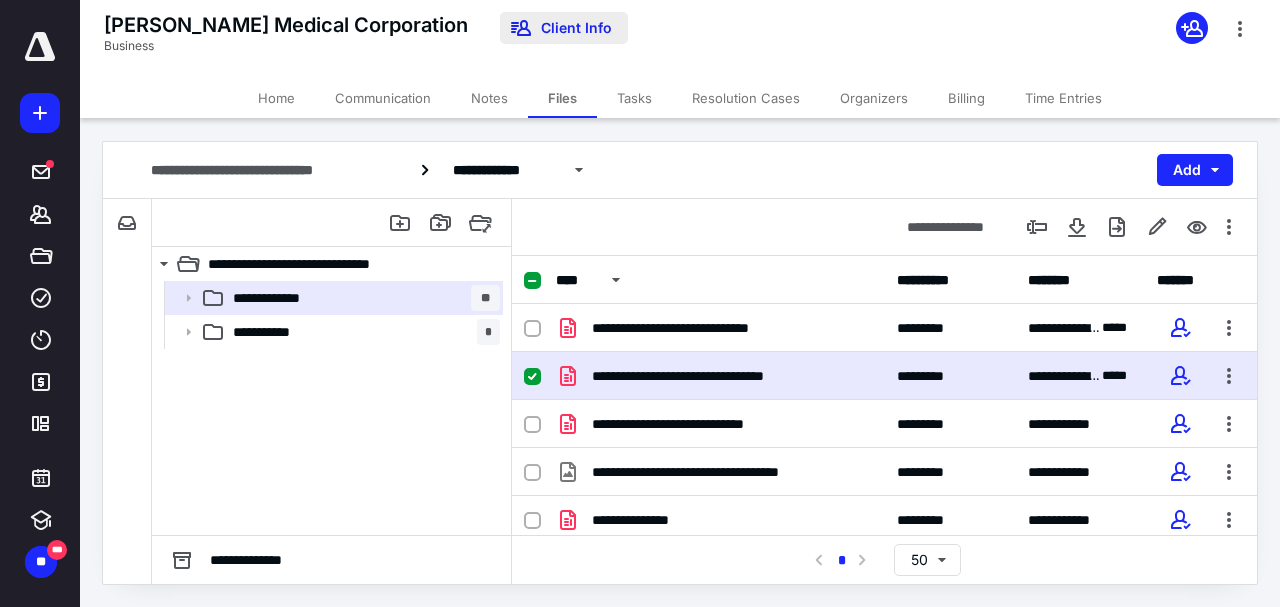 click on "Client Info" at bounding box center (564, 28) 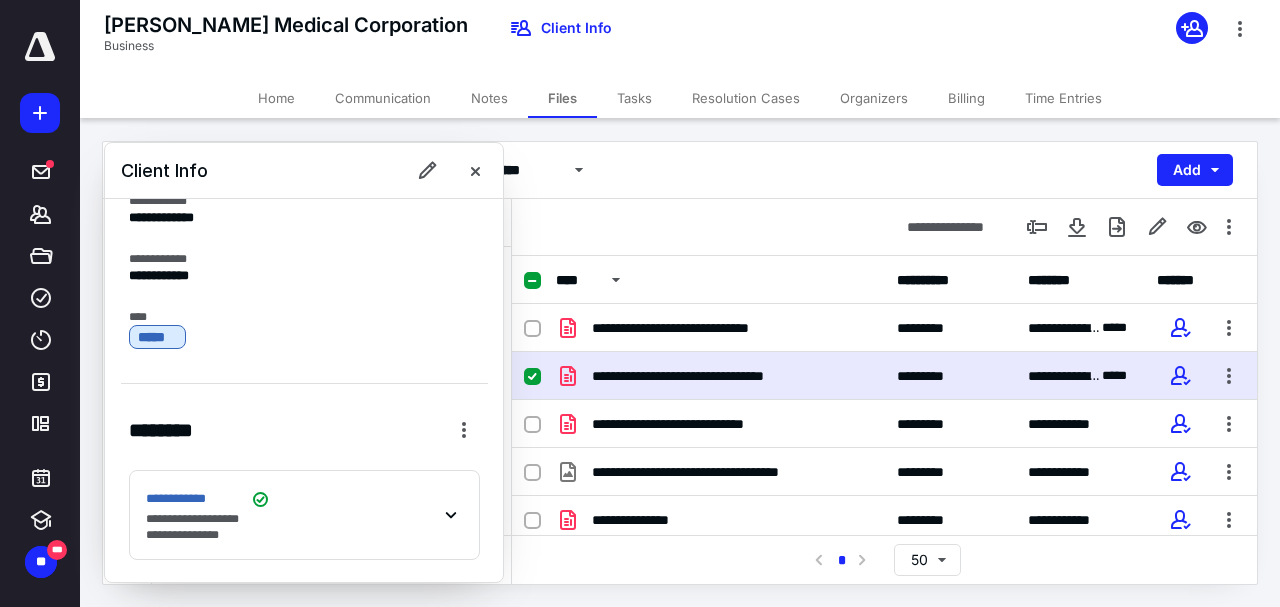 scroll, scrollTop: 146, scrollLeft: 0, axis: vertical 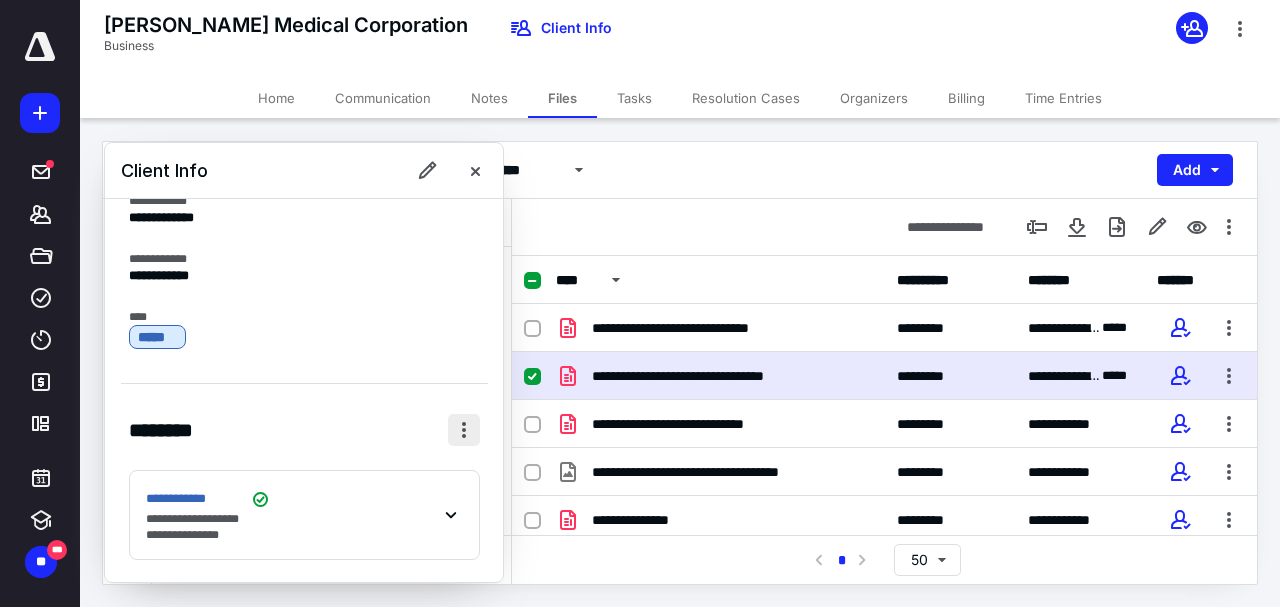 click at bounding box center [464, 430] 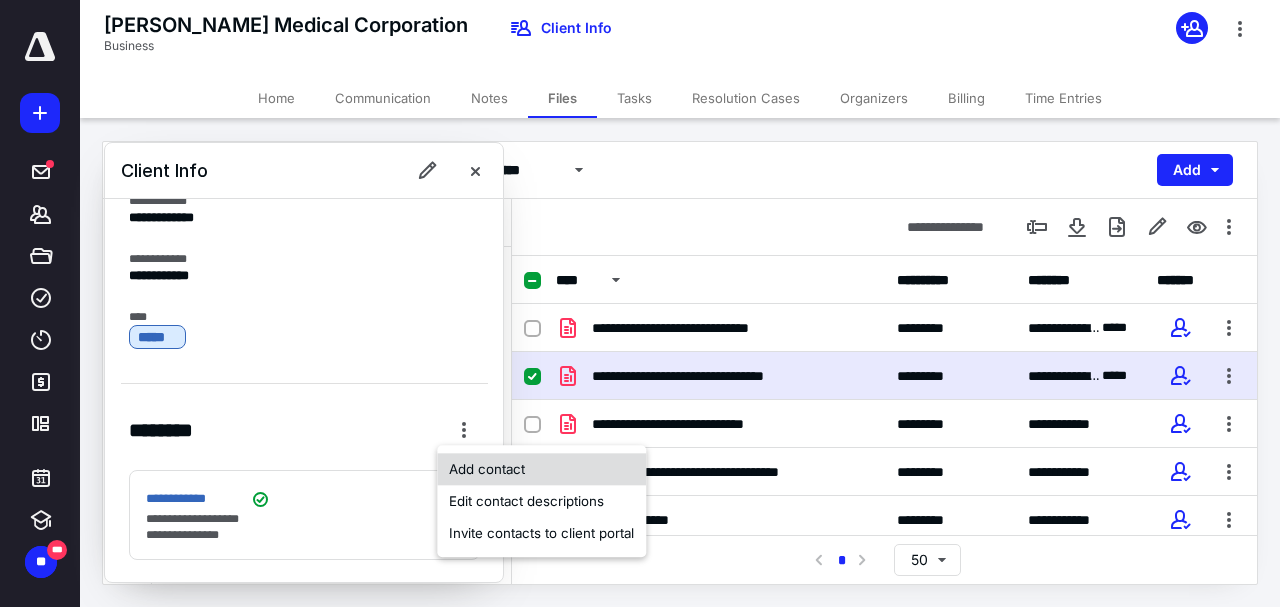 click on "Add contact" at bounding box center (541, 469) 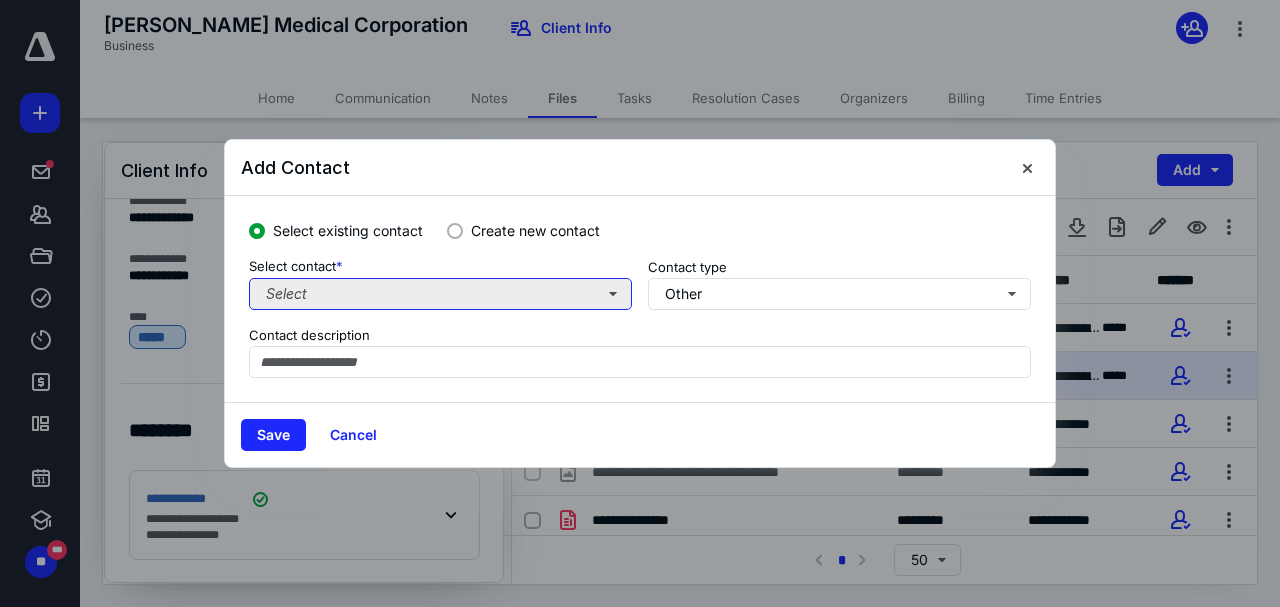 click on "Select" at bounding box center [440, 294] 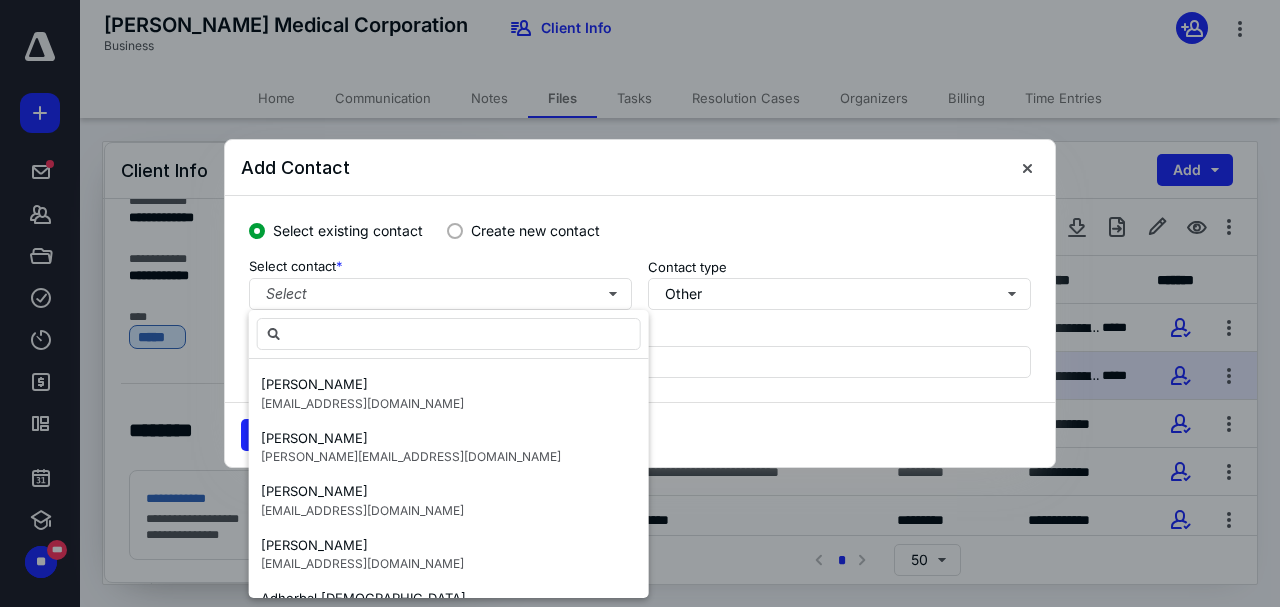 click on "Create new contact" at bounding box center (535, 230) 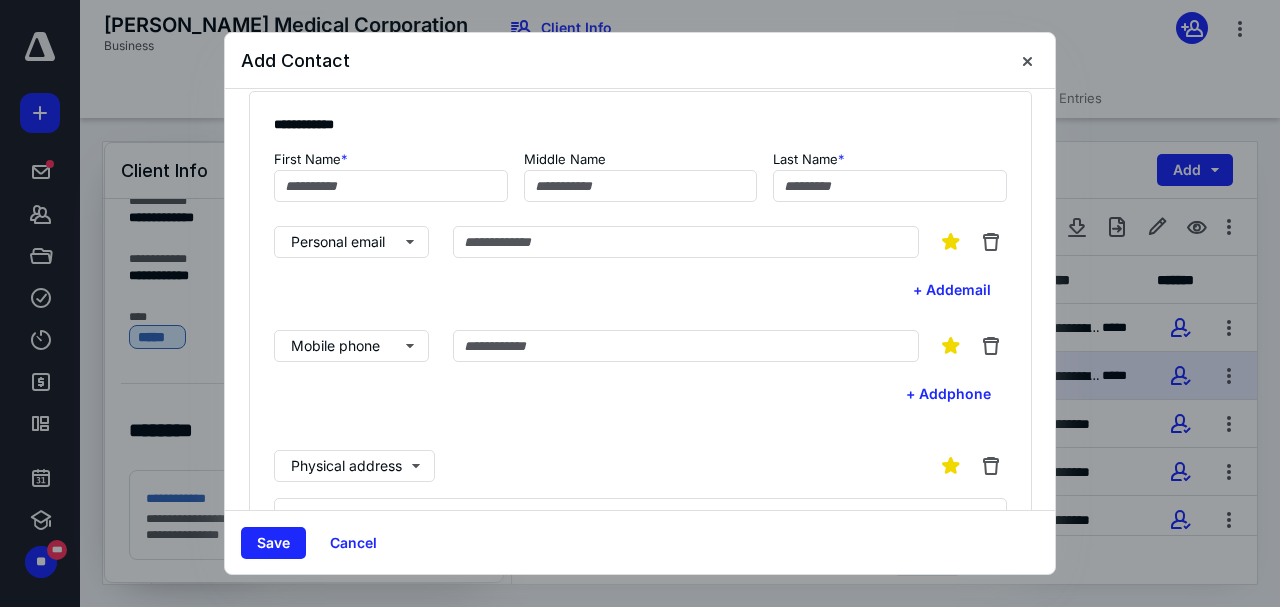 scroll, scrollTop: 133, scrollLeft: 0, axis: vertical 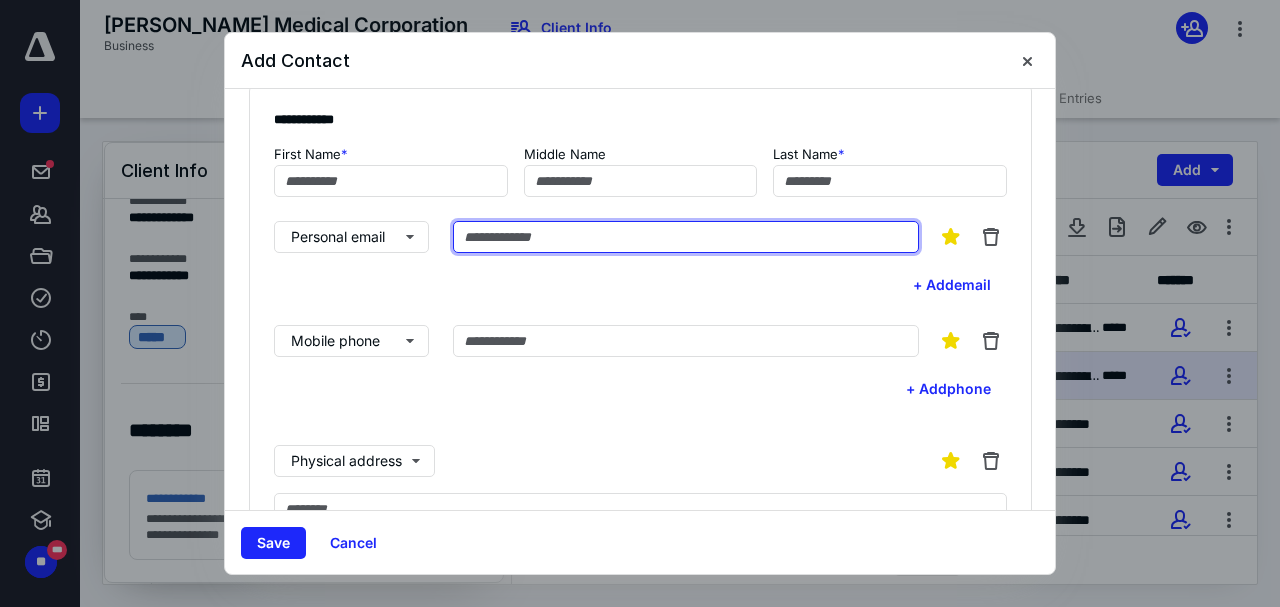 click at bounding box center (686, 237) 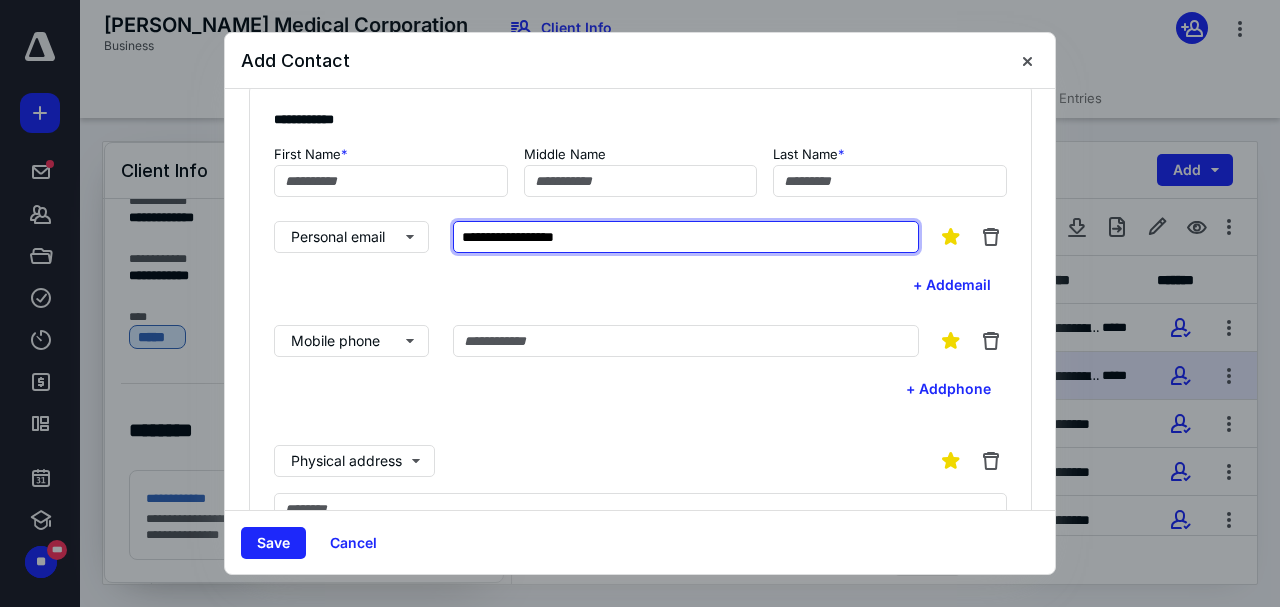 type on "**********" 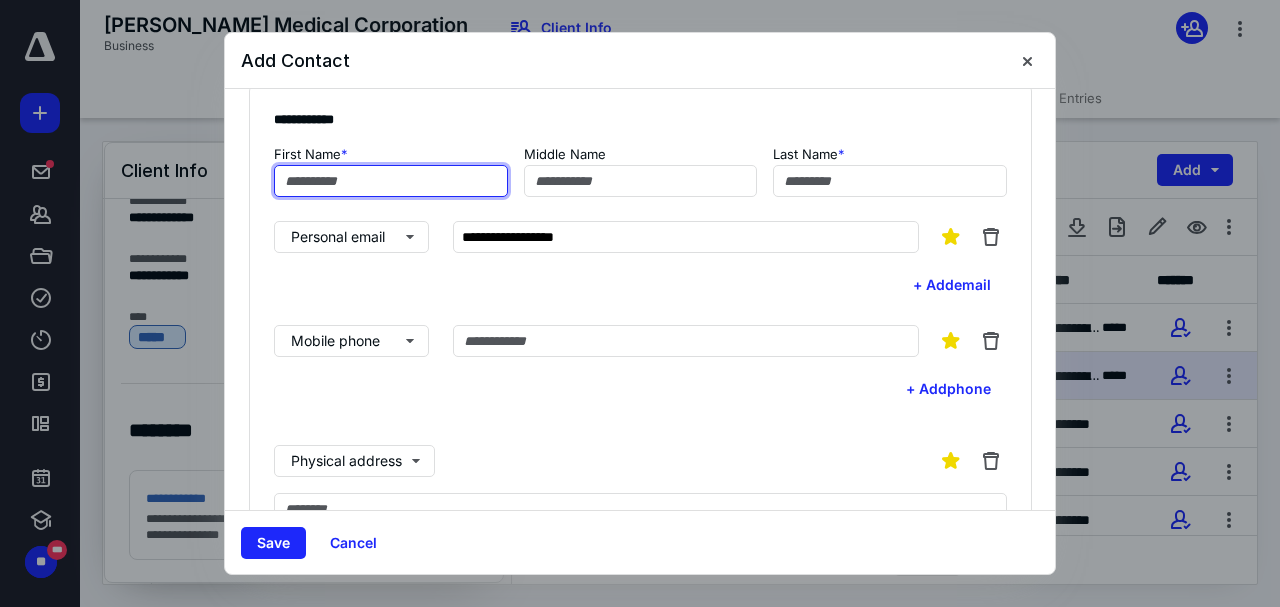 click at bounding box center (391, 181) 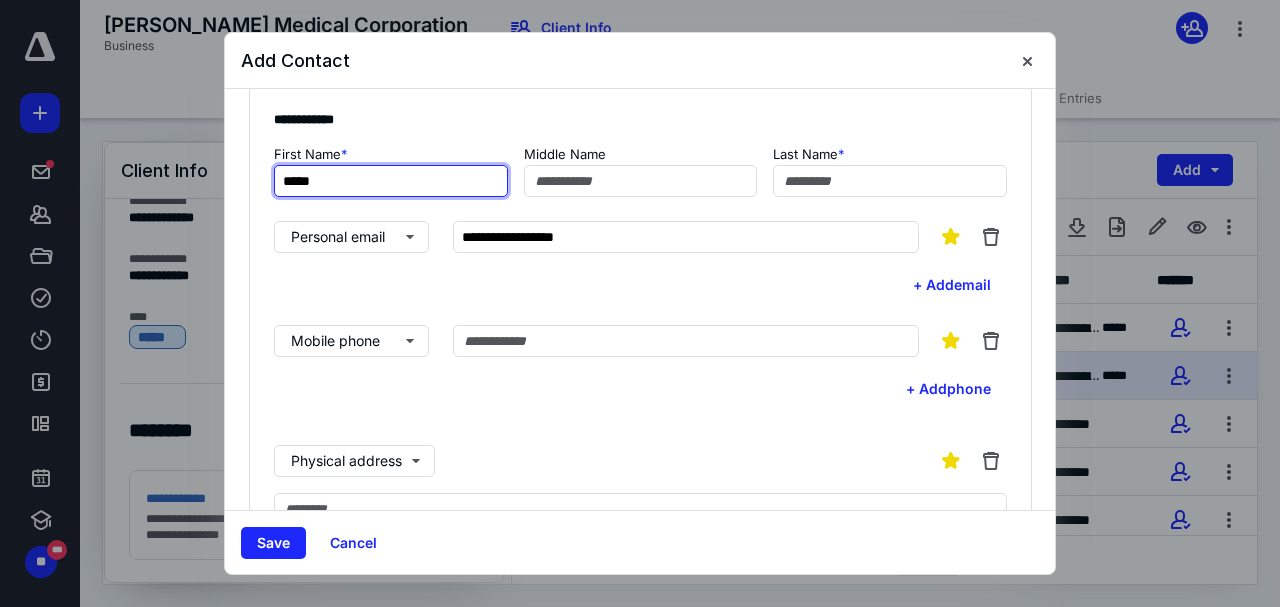 type on "*****" 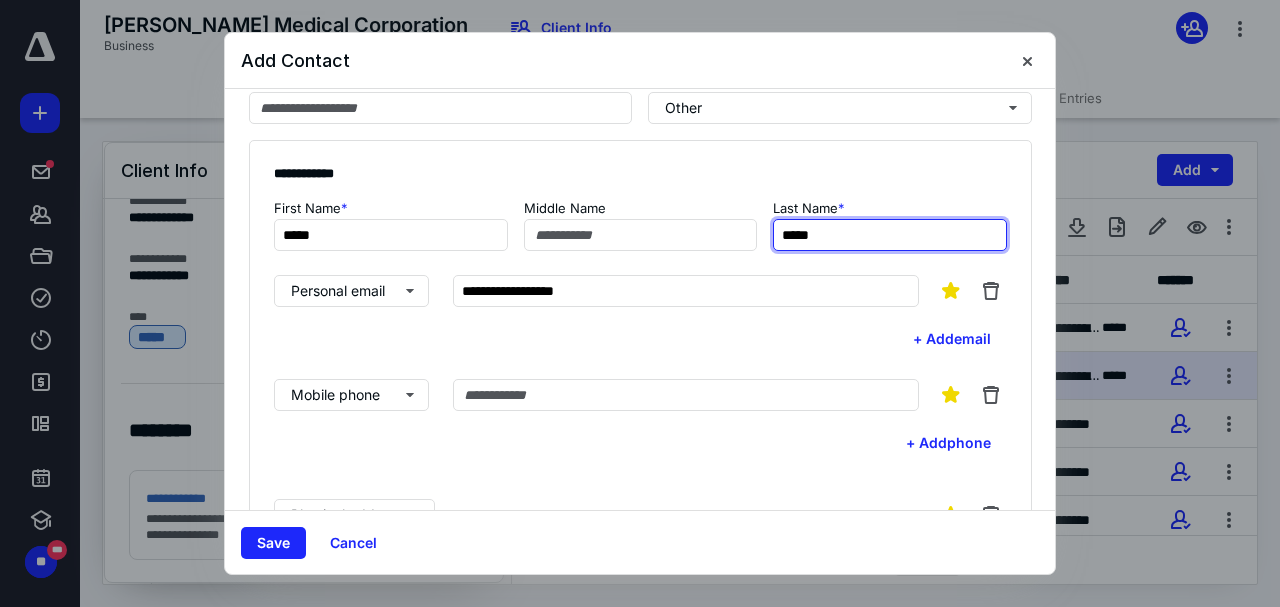 scroll, scrollTop: 0, scrollLeft: 0, axis: both 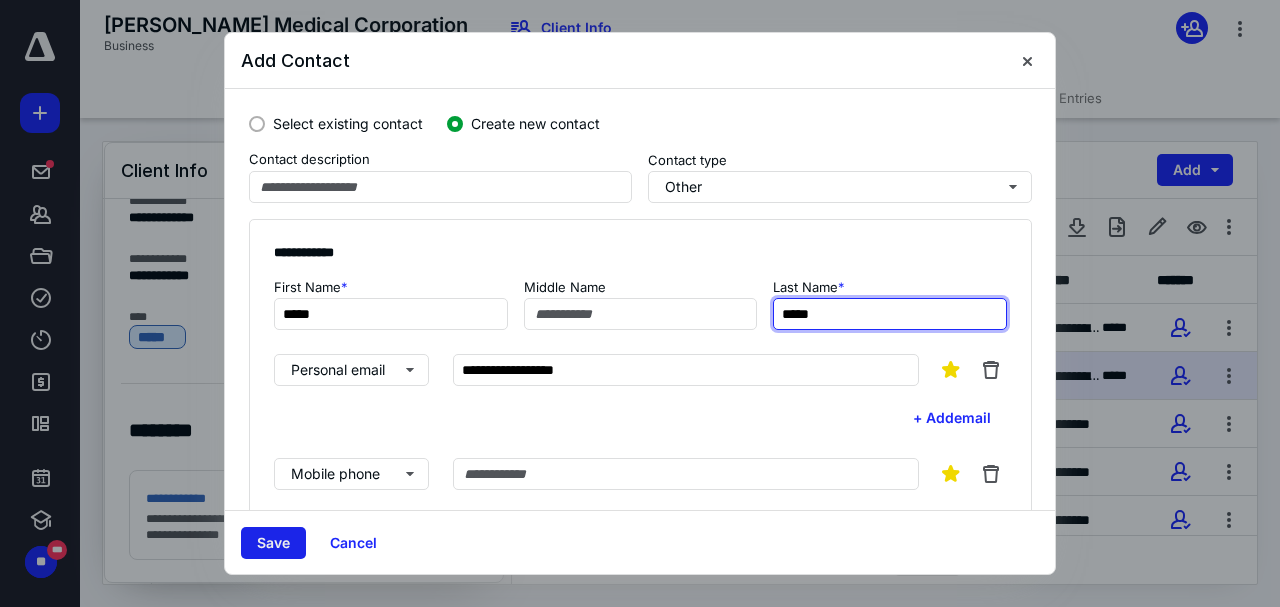 type on "*****" 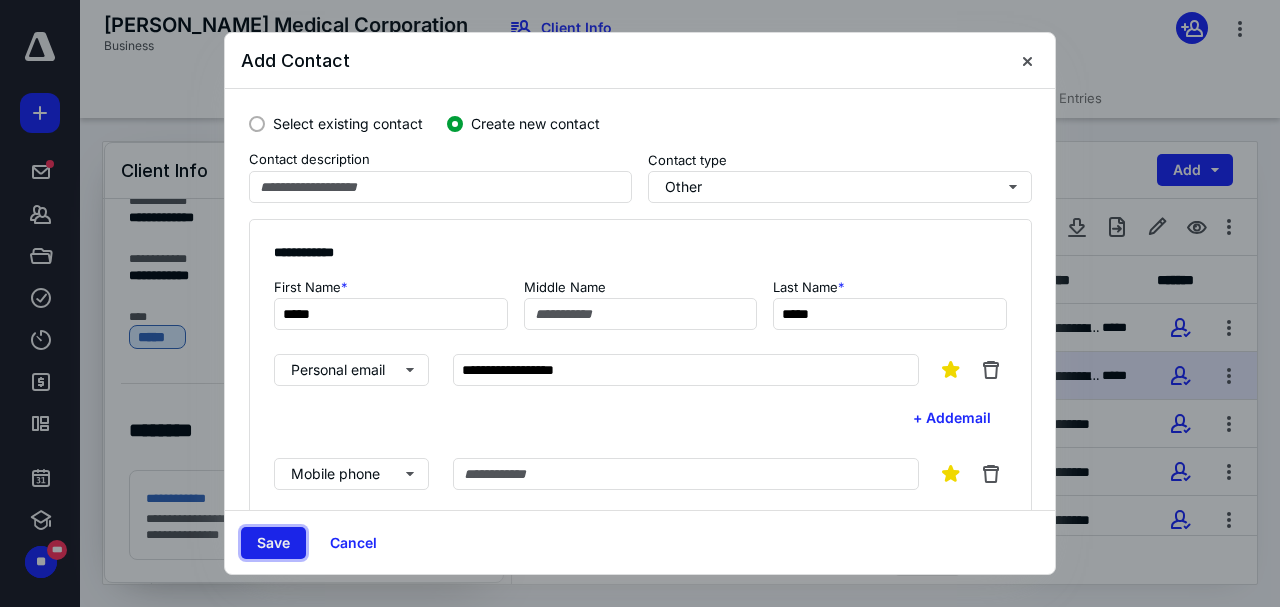 click on "Save" at bounding box center [273, 543] 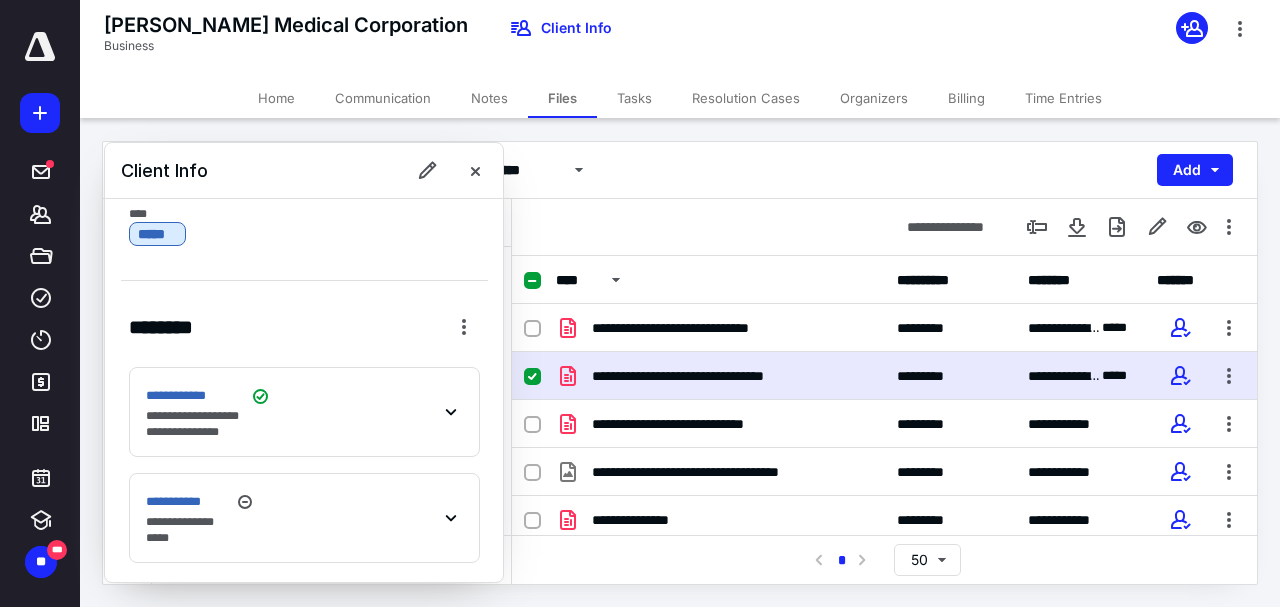 scroll, scrollTop: 252, scrollLeft: 0, axis: vertical 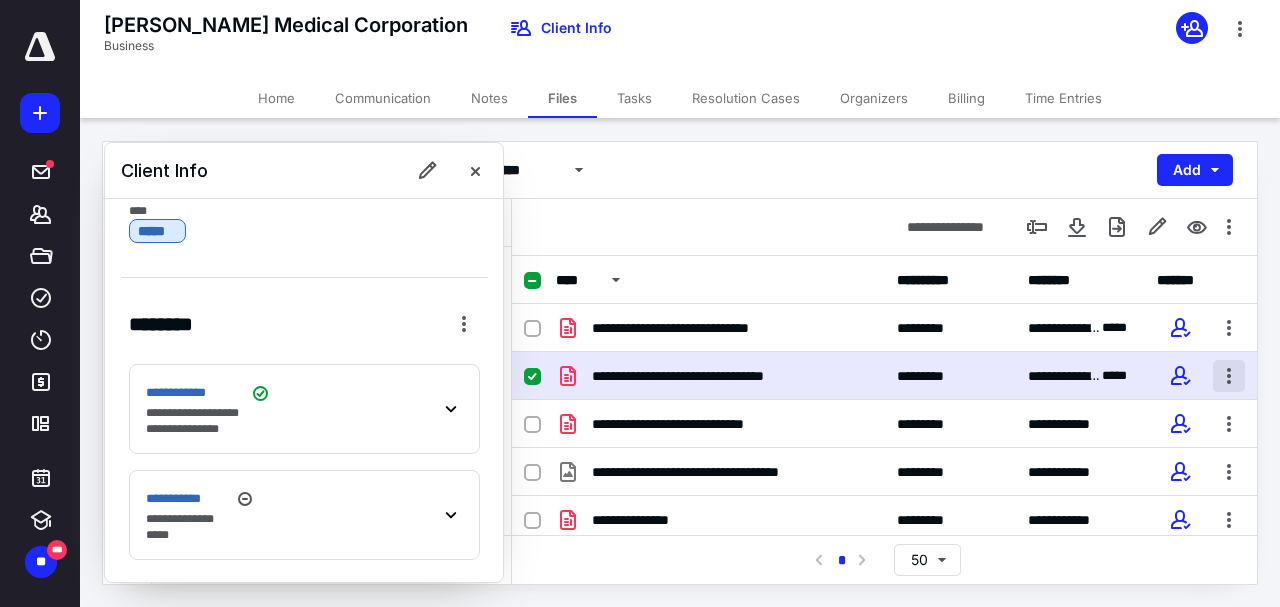click at bounding box center [1229, 376] 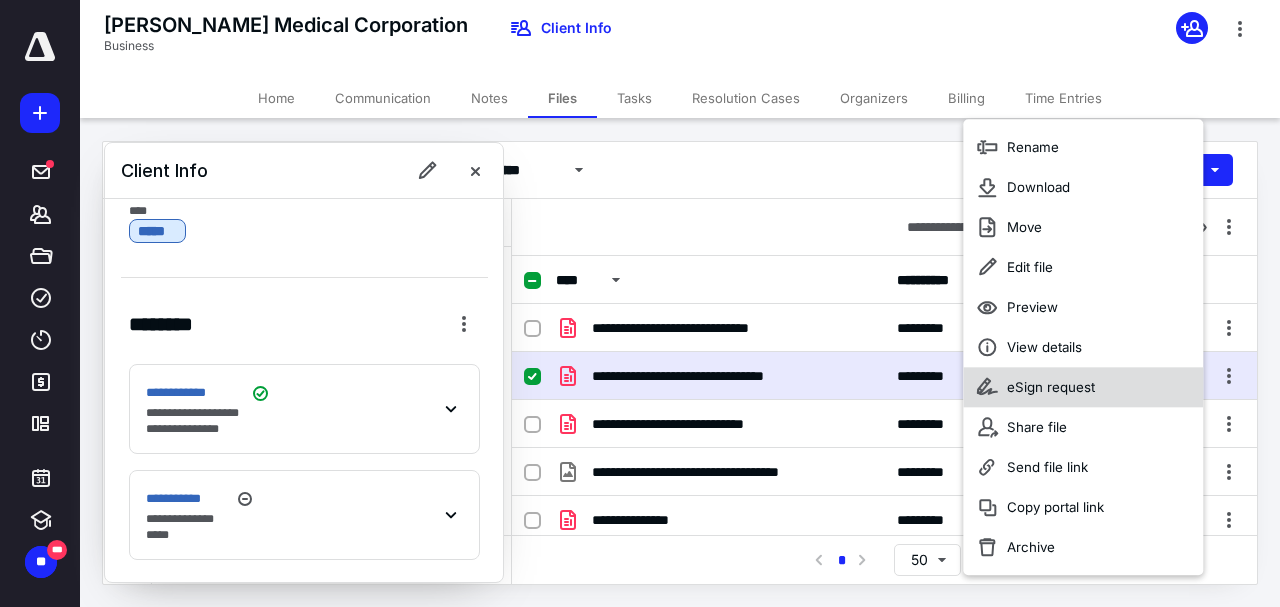 click on "eSign request" at bounding box center (1083, 387) 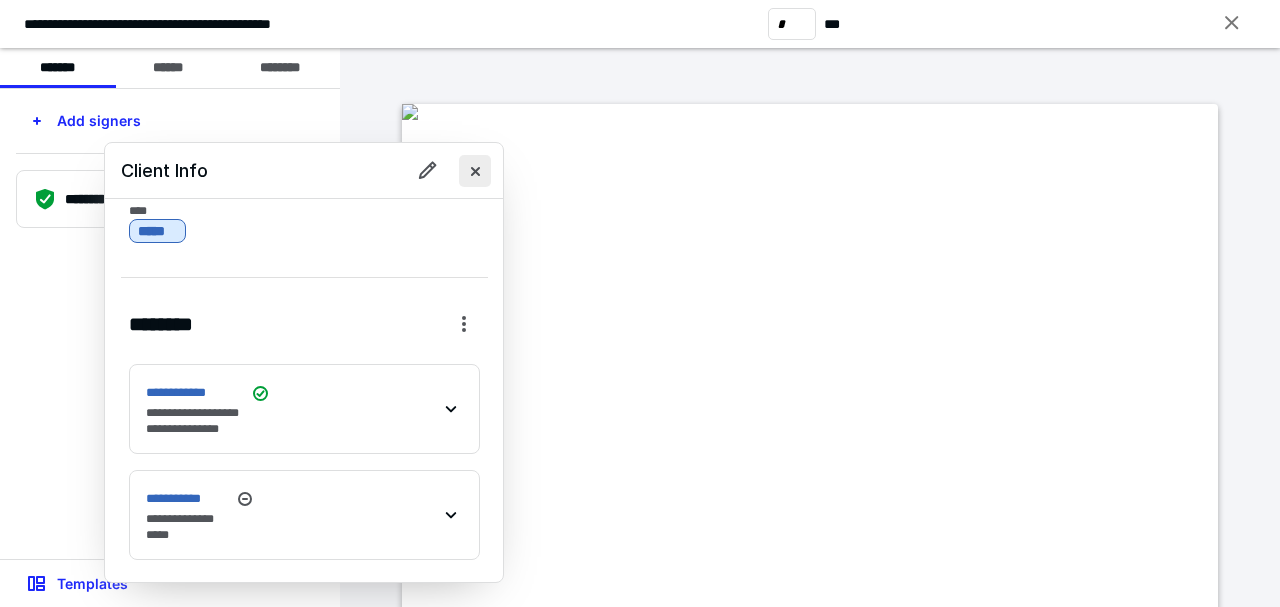 click at bounding box center [475, 171] 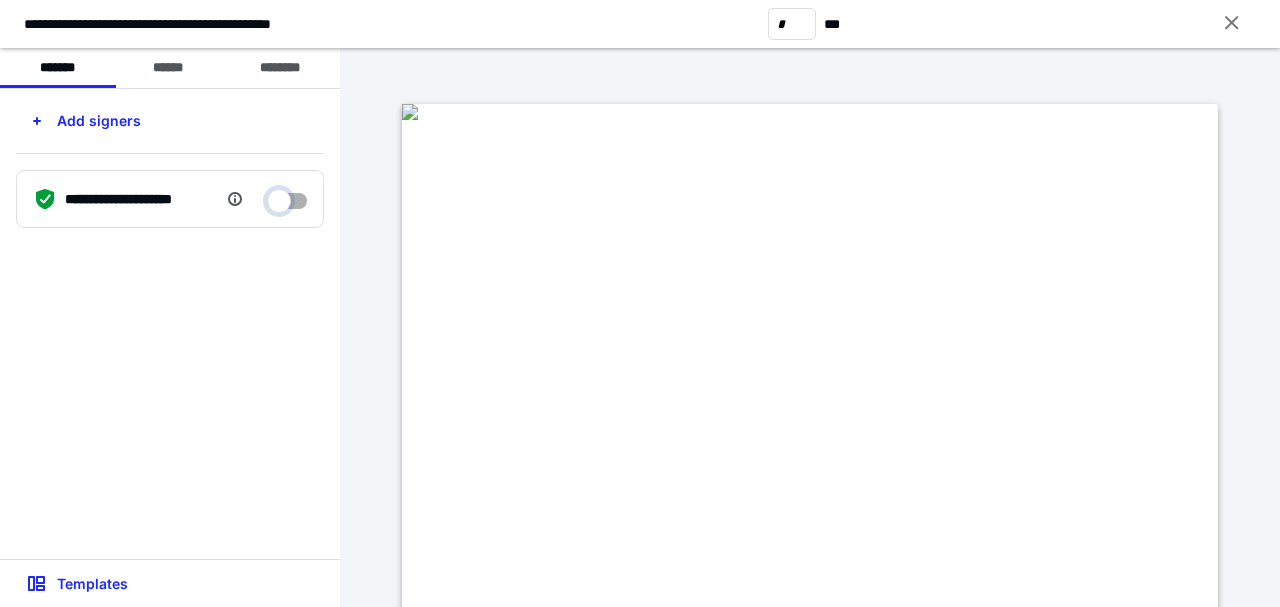 click at bounding box center [287, 196] 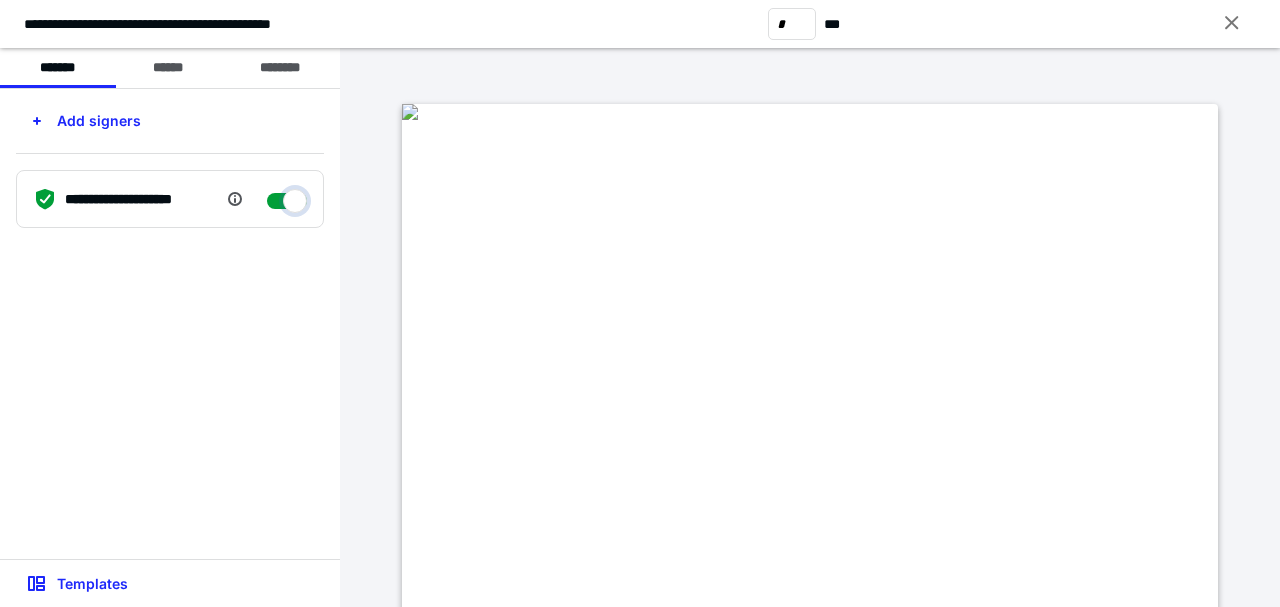 checkbox on "****" 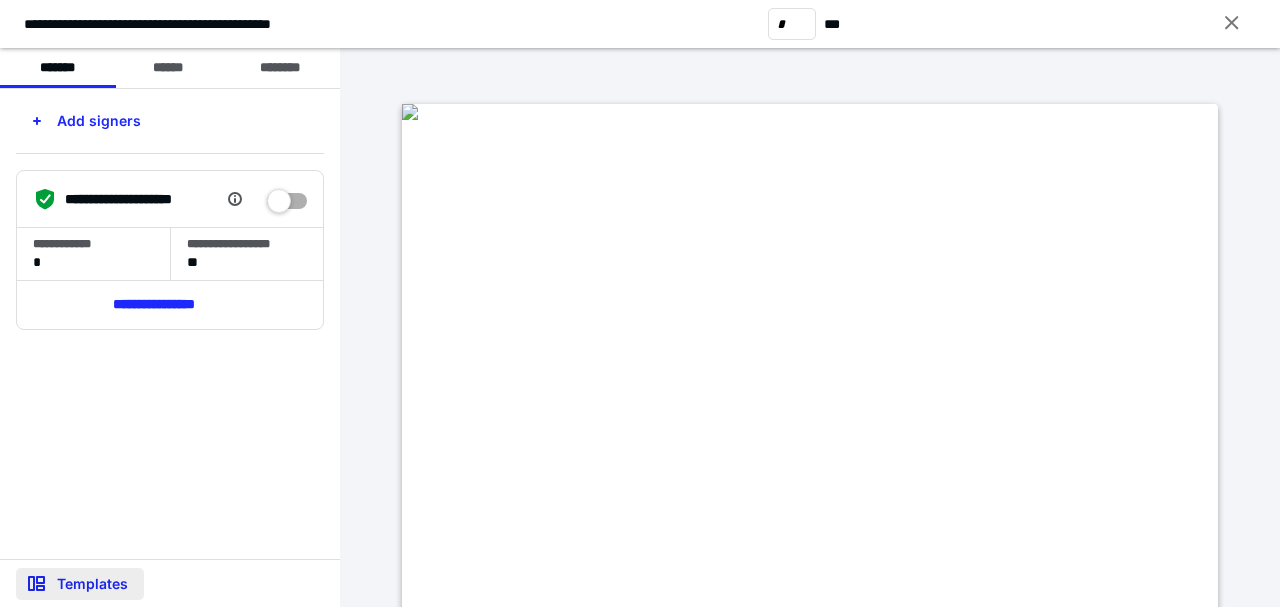 click on "Templates" at bounding box center (80, 584) 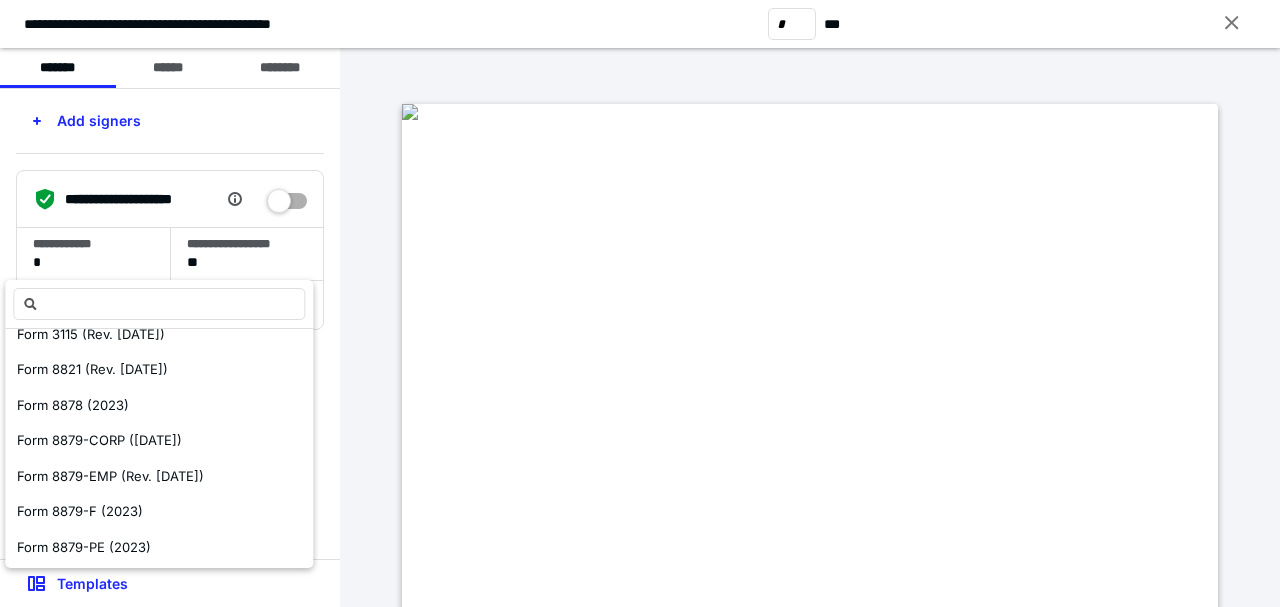 scroll, scrollTop: 456, scrollLeft: 0, axis: vertical 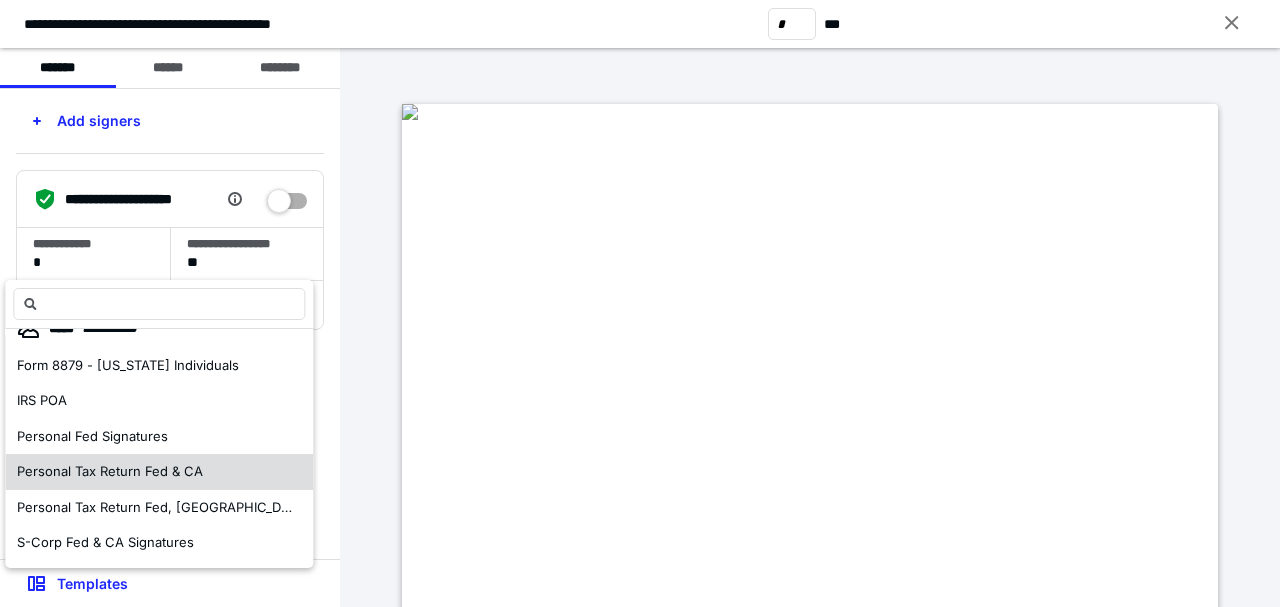 click on "Personal Tax Return Fed & CA" at bounding box center [159, 472] 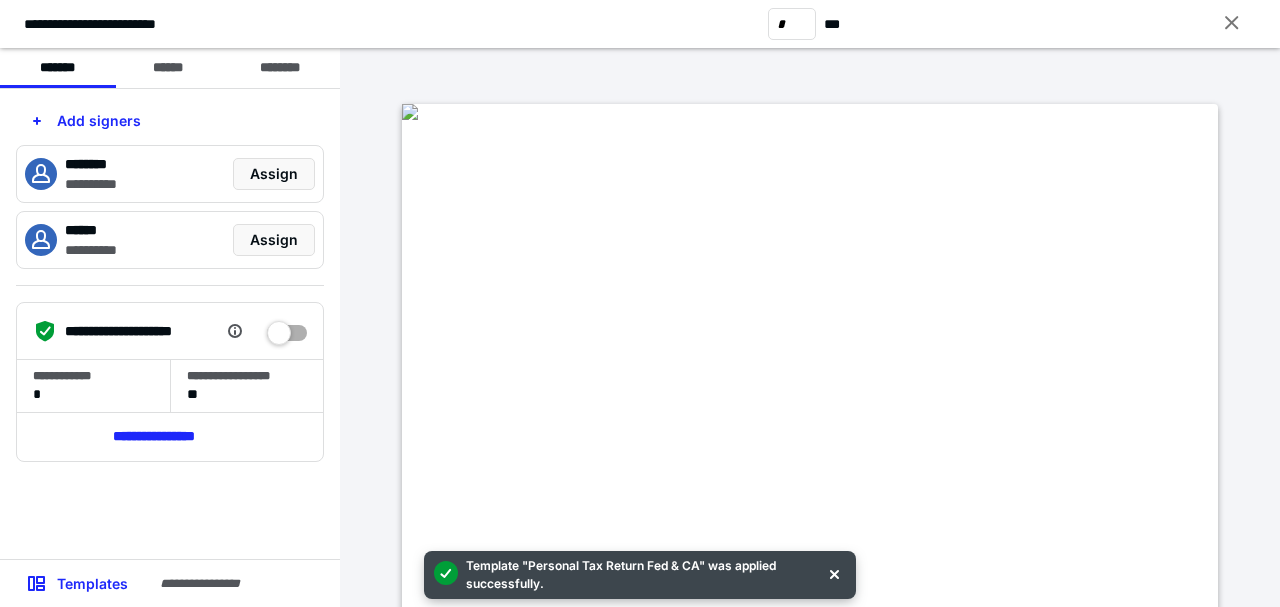 scroll, scrollTop: 0, scrollLeft: 0, axis: both 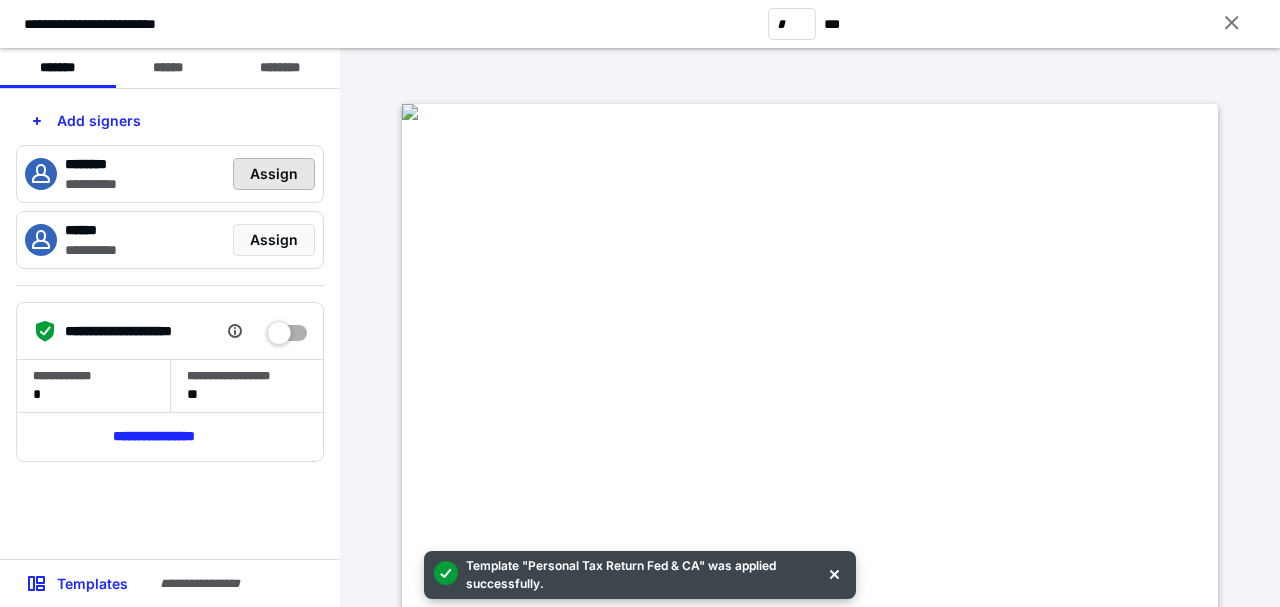 click on "Assign" at bounding box center (274, 174) 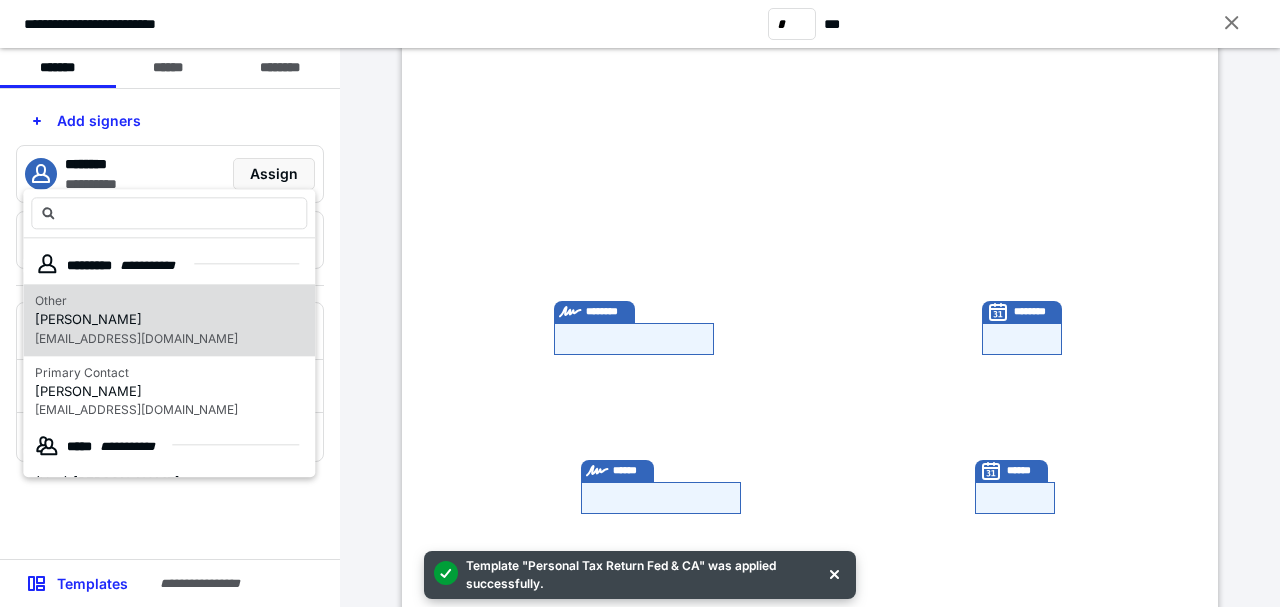 scroll, scrollTop: 432, scrollLeft: 0, axis: vertical 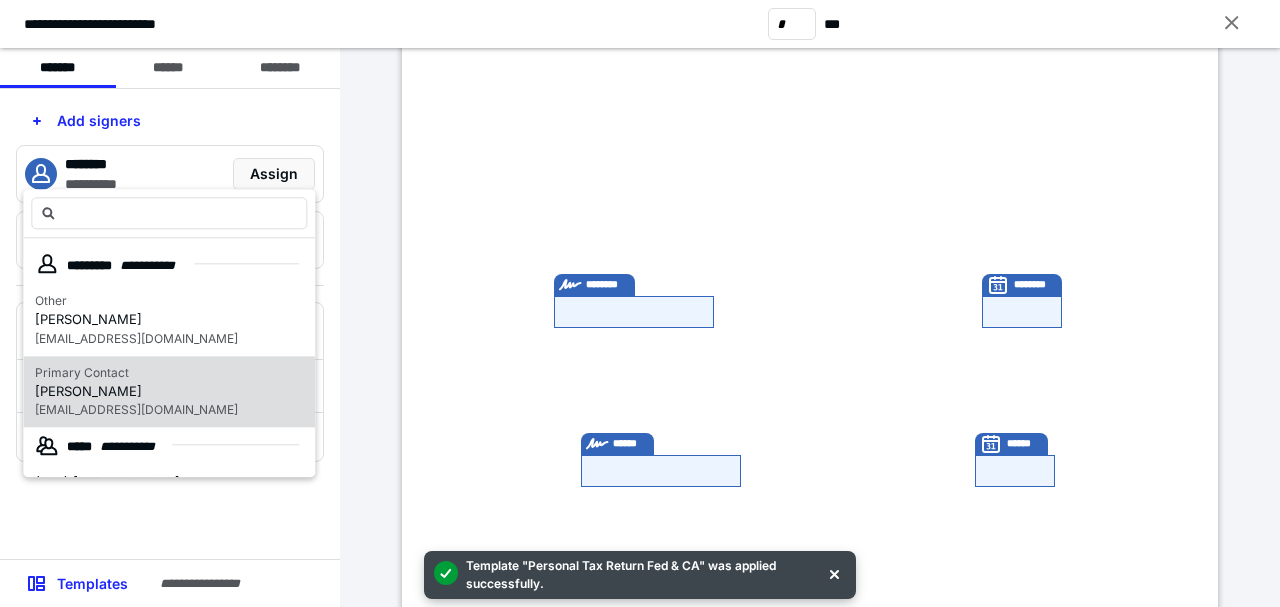 click on "Primary Contact [PERSON_NAME] [EMAIL_ADDRESS][DOMAIN_NAME]" at bounding box center [169, 392] 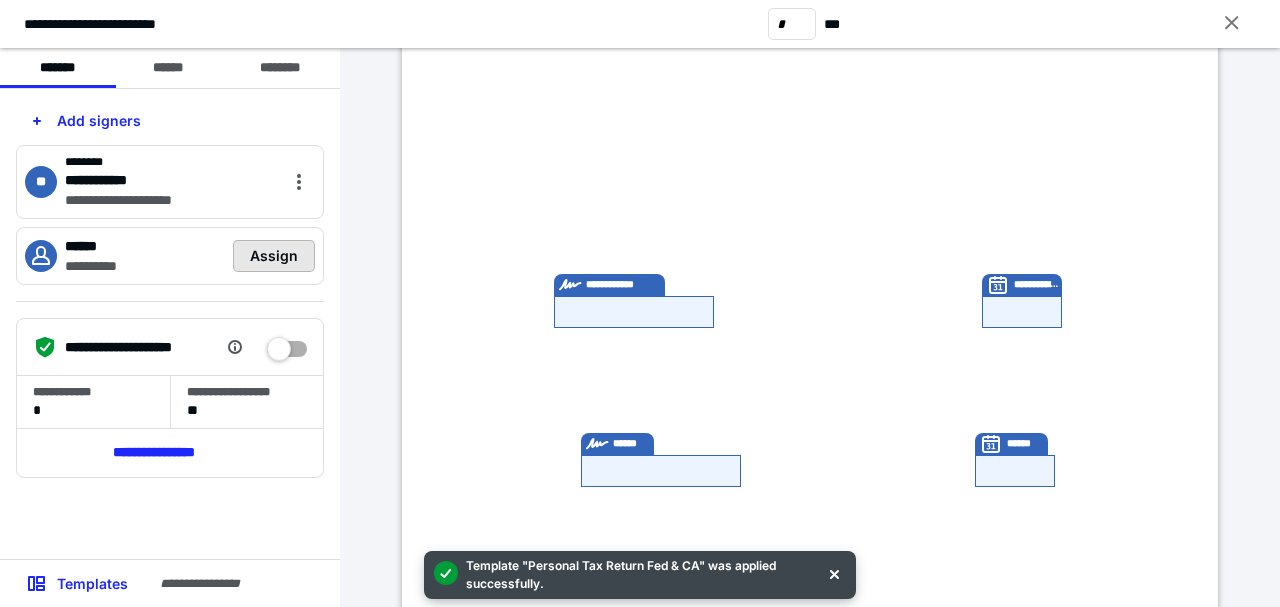click on "Assign" at bounding box center [274, 256] 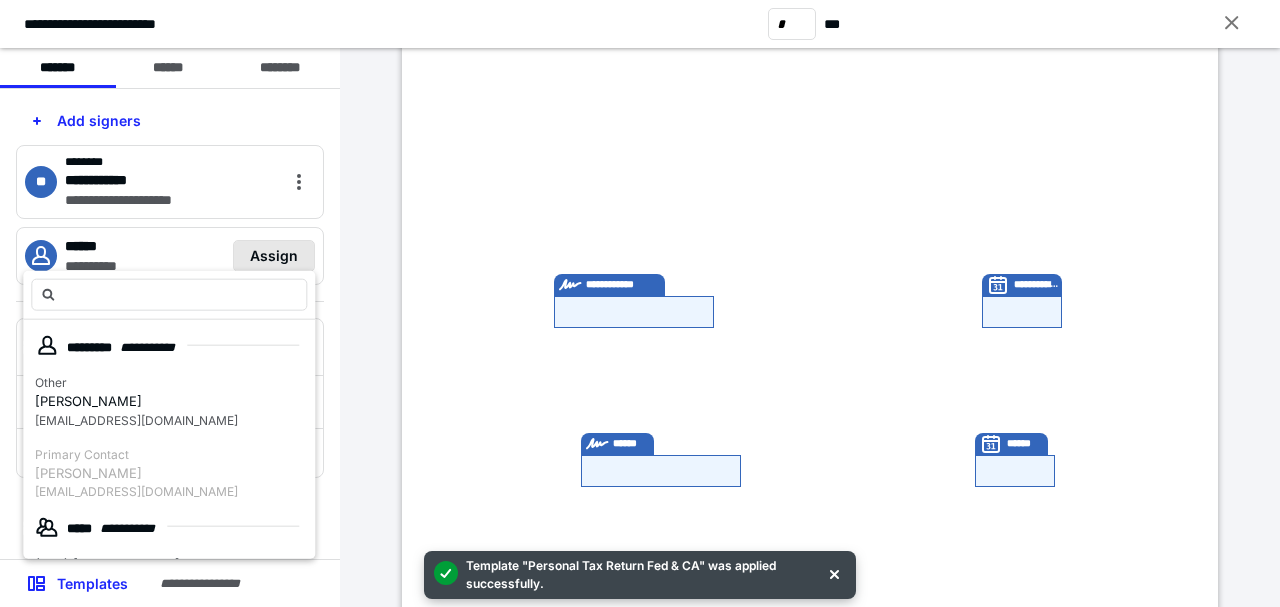 scroll, scrollTop: 591, scrollLeft: 0, axis: vertical 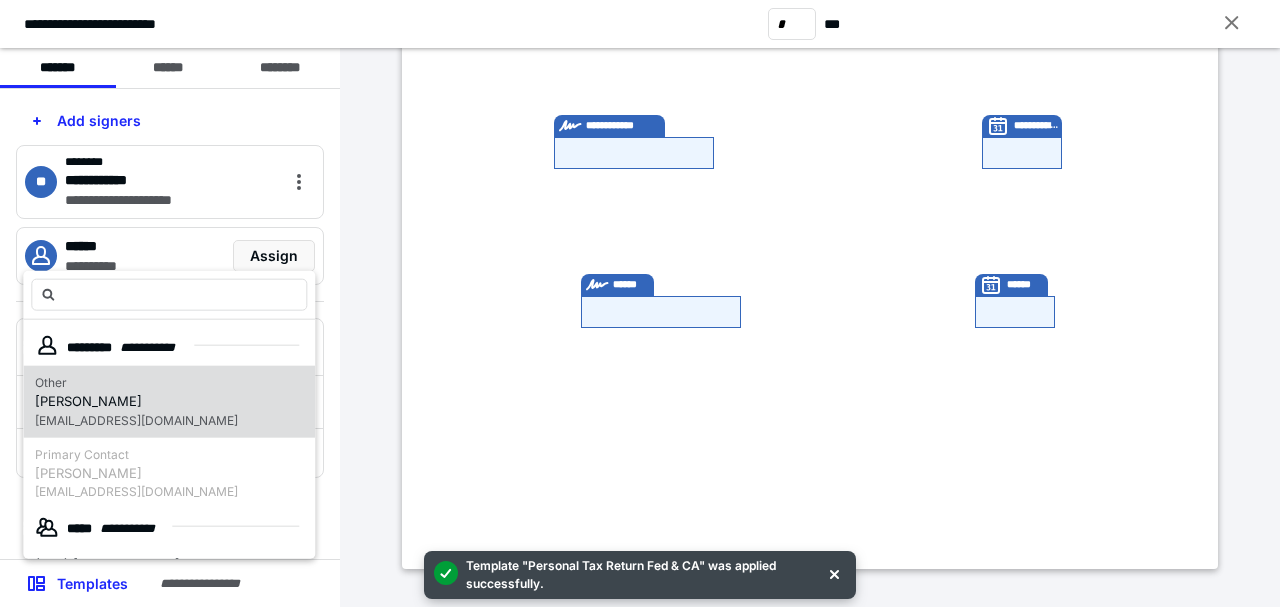 click on "Other [PERSON_NAME] [EMAIL_ADDRESS][DOMAIN_NAME]" at bounding box center [169, 402] 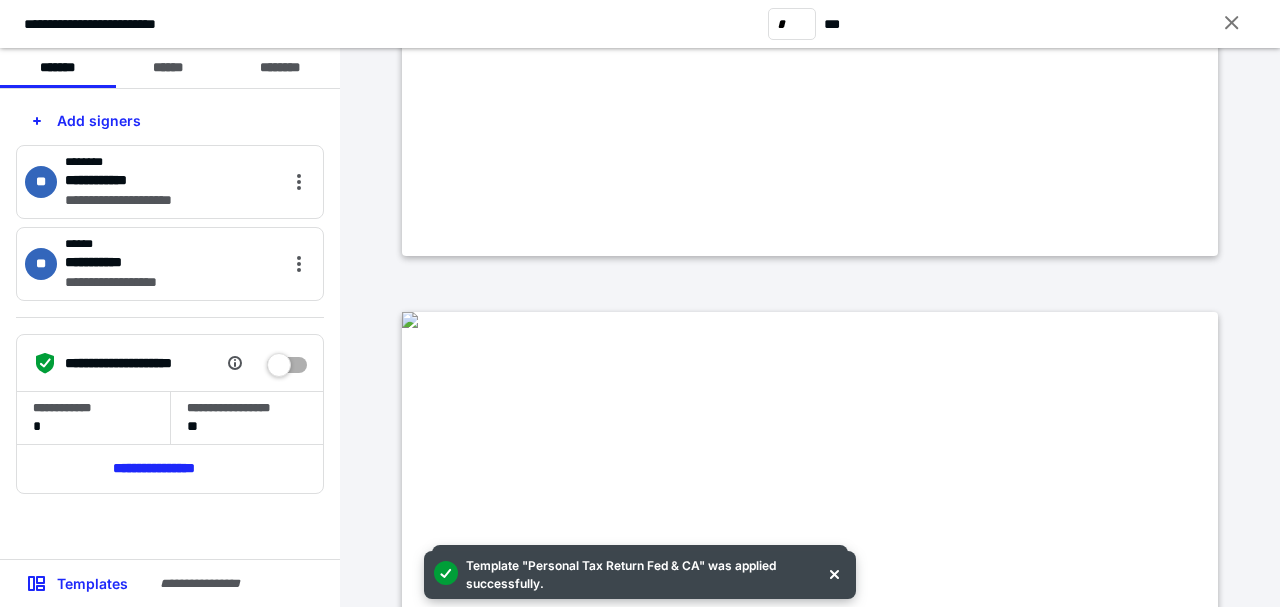 type on "*" 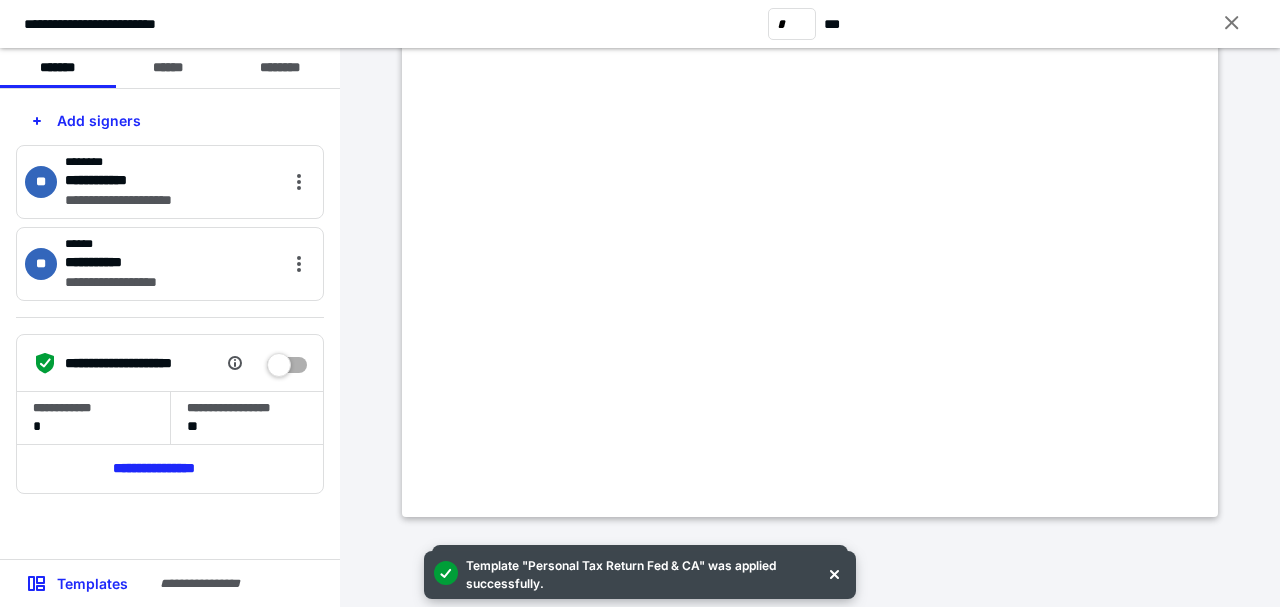 scroll, scrollTop: 2924, scrollLeft: 0, axis: vertical 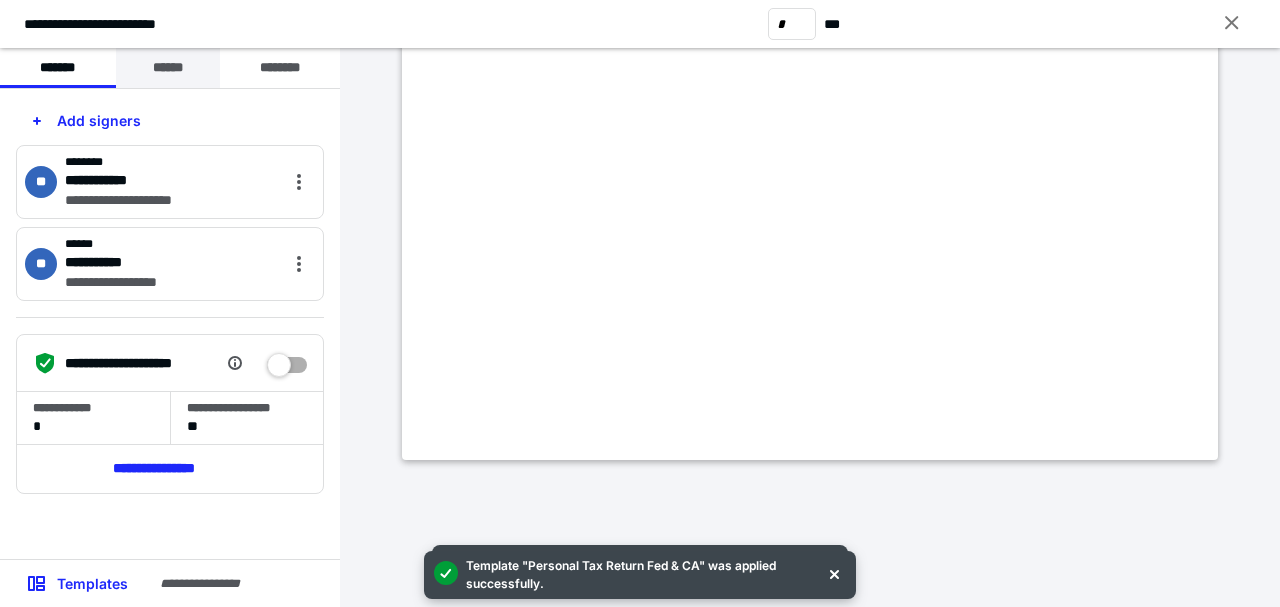 click on "******" at bounding box center (168, 68) 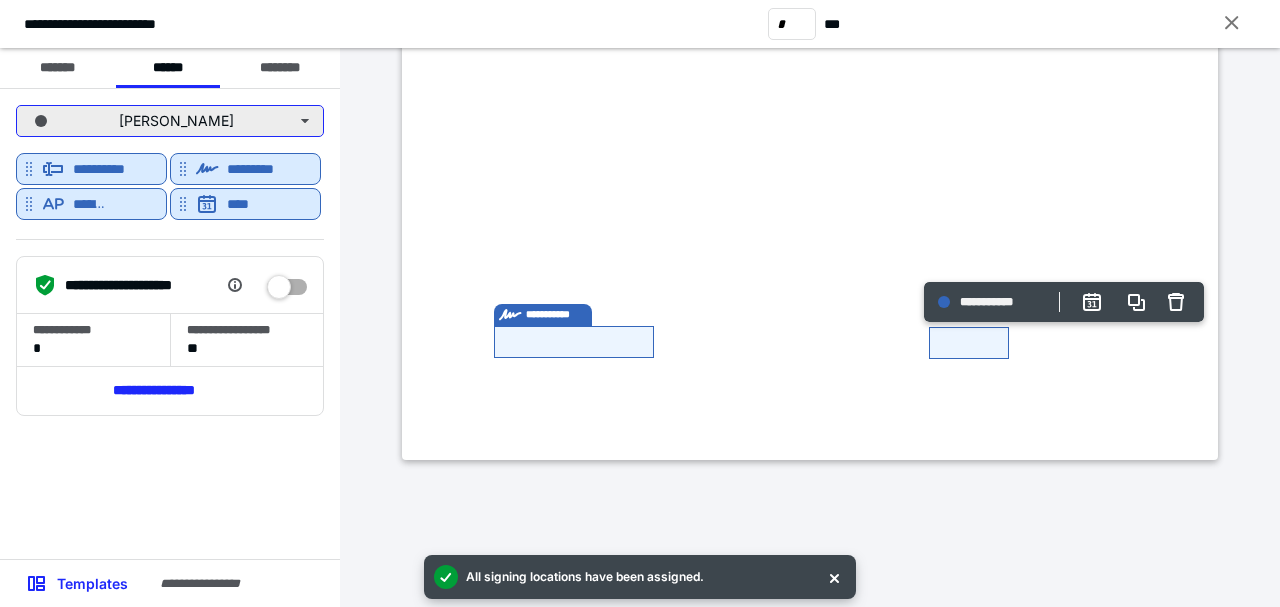 click on "[PERSON_NAME]" at bounding box center (170, 121) 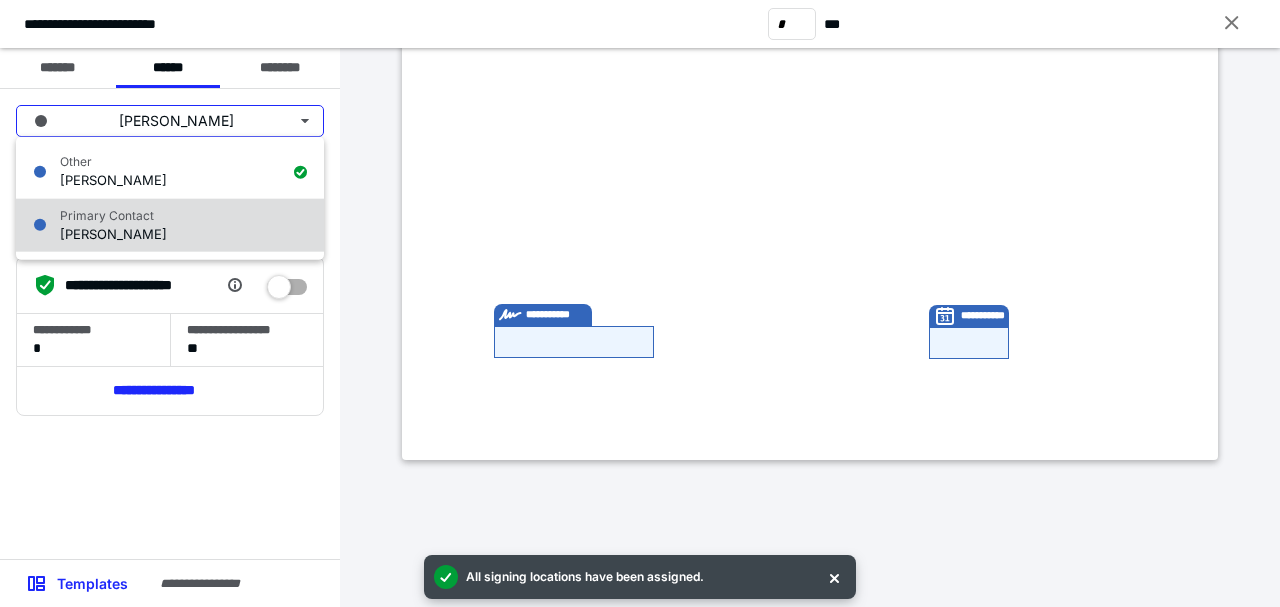 click on "Primary Contact [PERSON_NAME]" at bounding box center [170, 225] 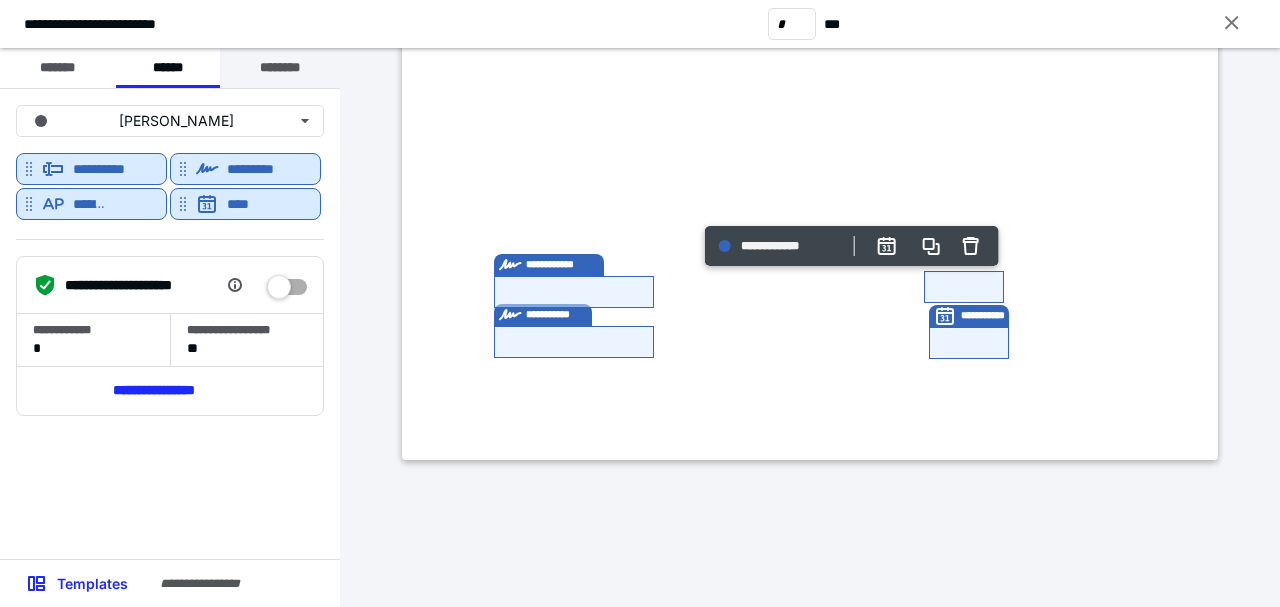 click on "********" at bounding box center (280, 68) 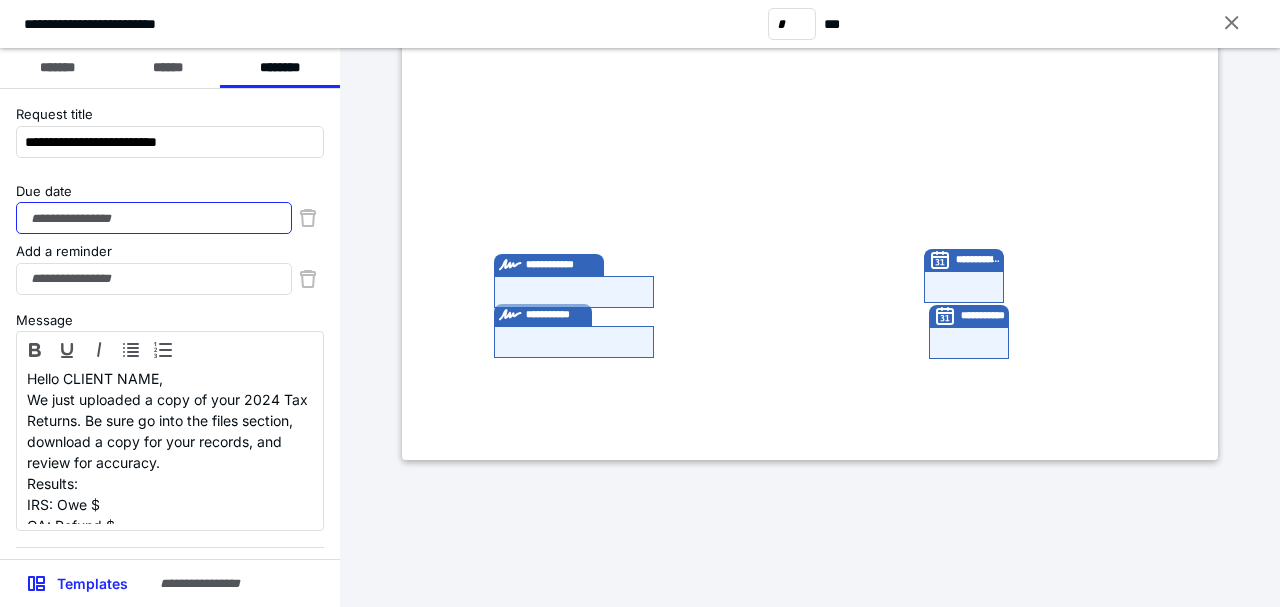 click on "Due date" at bounding box center [154, 218] 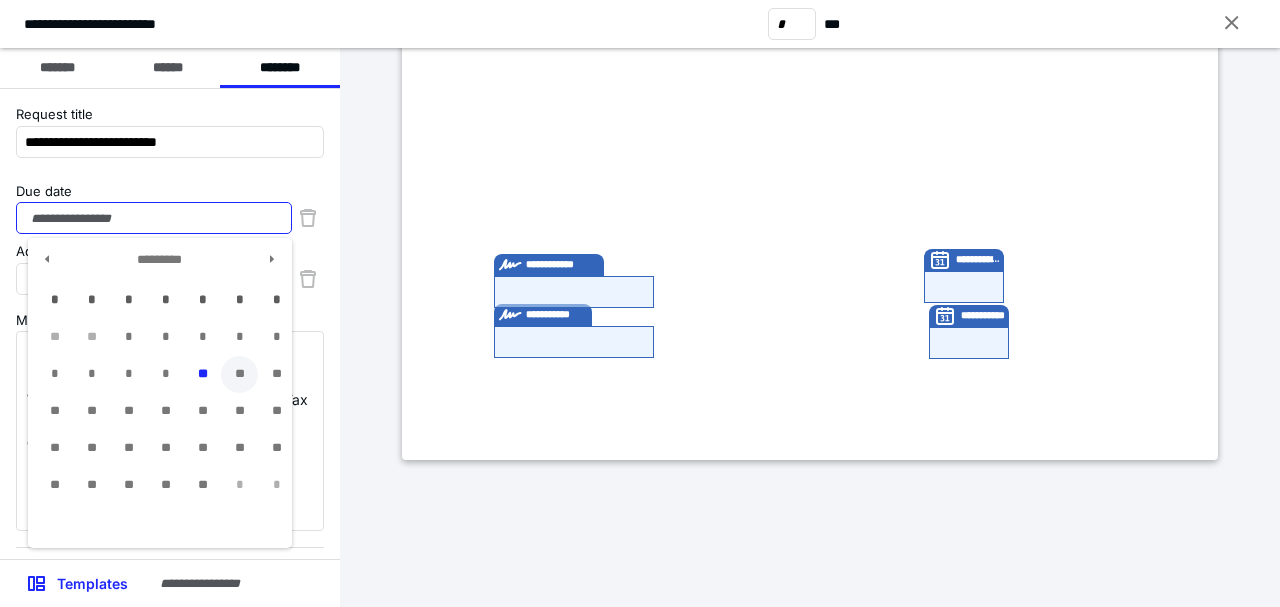 click on "**" at bounding box center [239, 374] 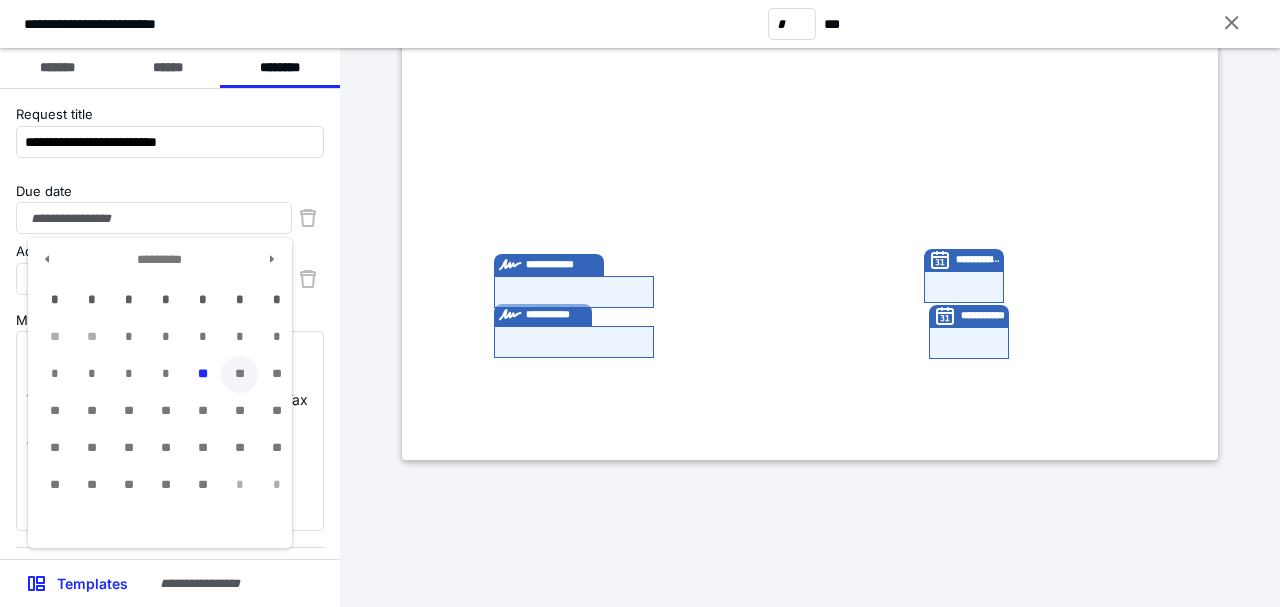 type on "**********" 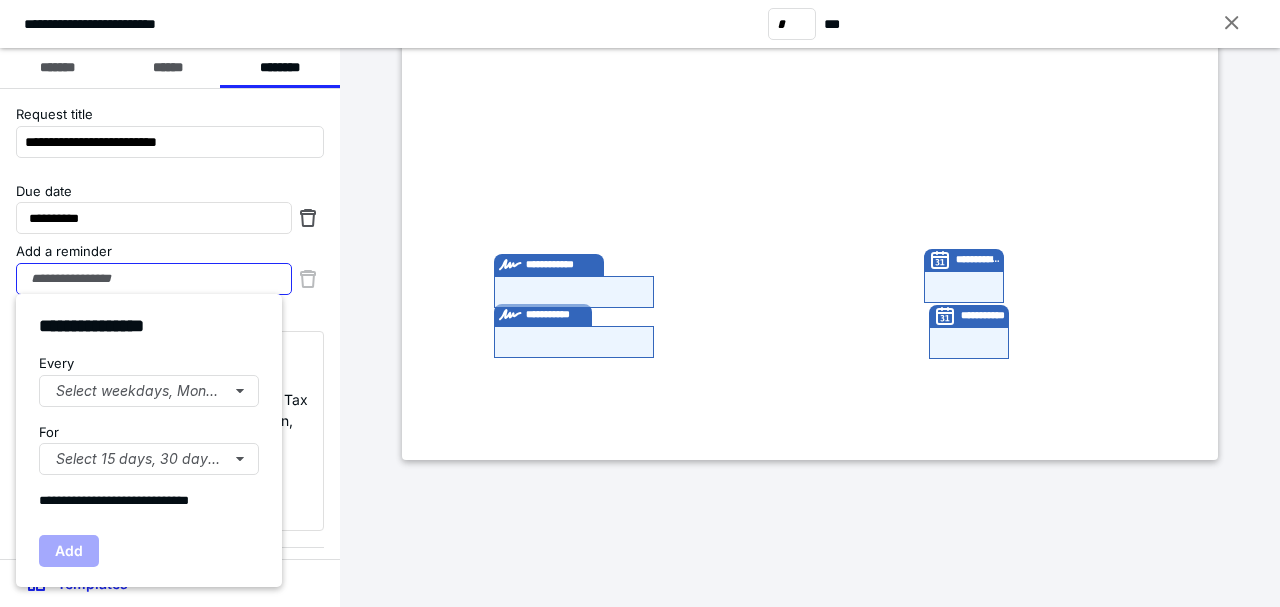 click on "Add a reminder" at bounding box center (154, 279) 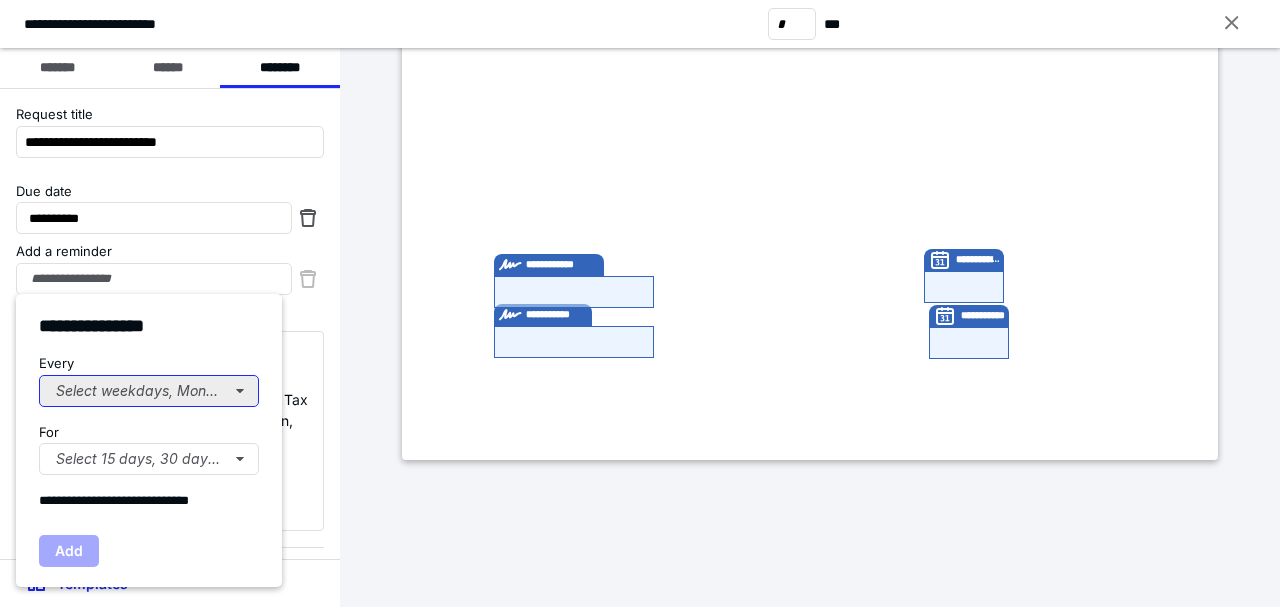click on "Select weekdays, Mondays, or Tues..." at bounding box center [149, 391] 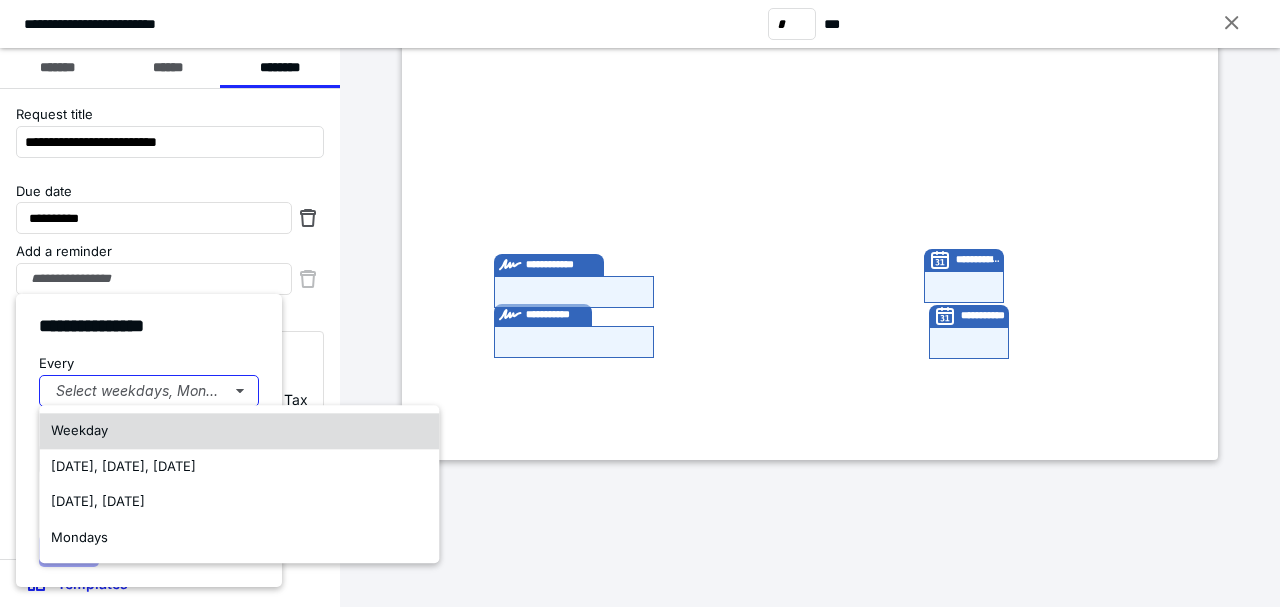 click on "Weekday" at bounding box center (239, 431) 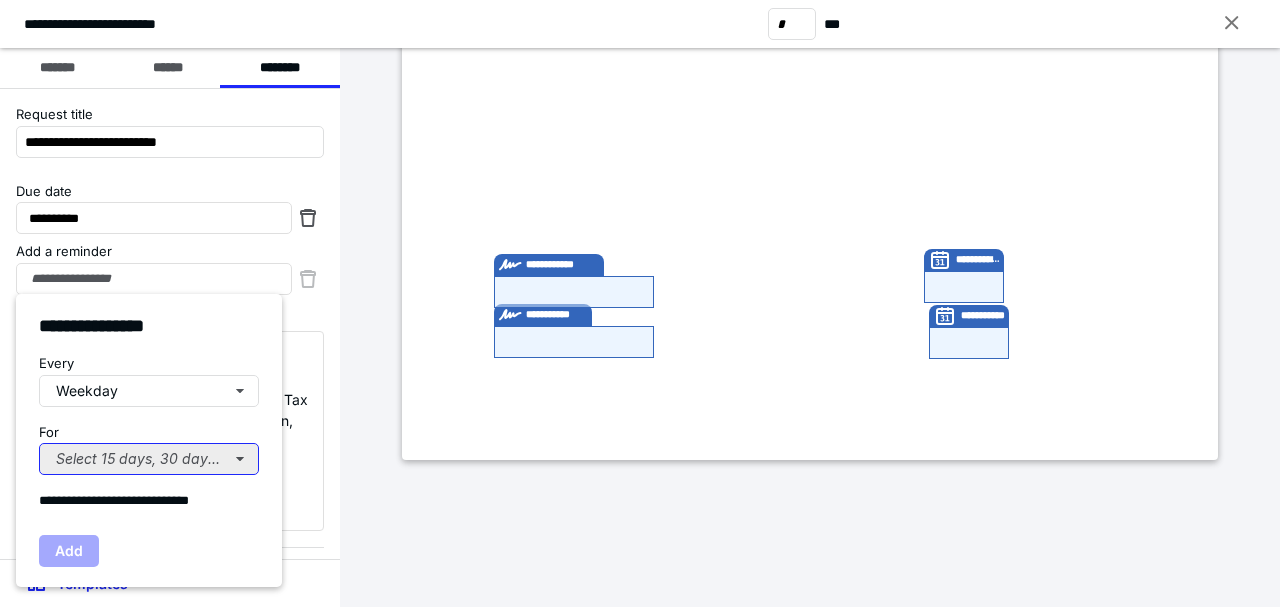 click on "Select 15 days, 30 days, or 45 days..." at bounding box center [149, 459] 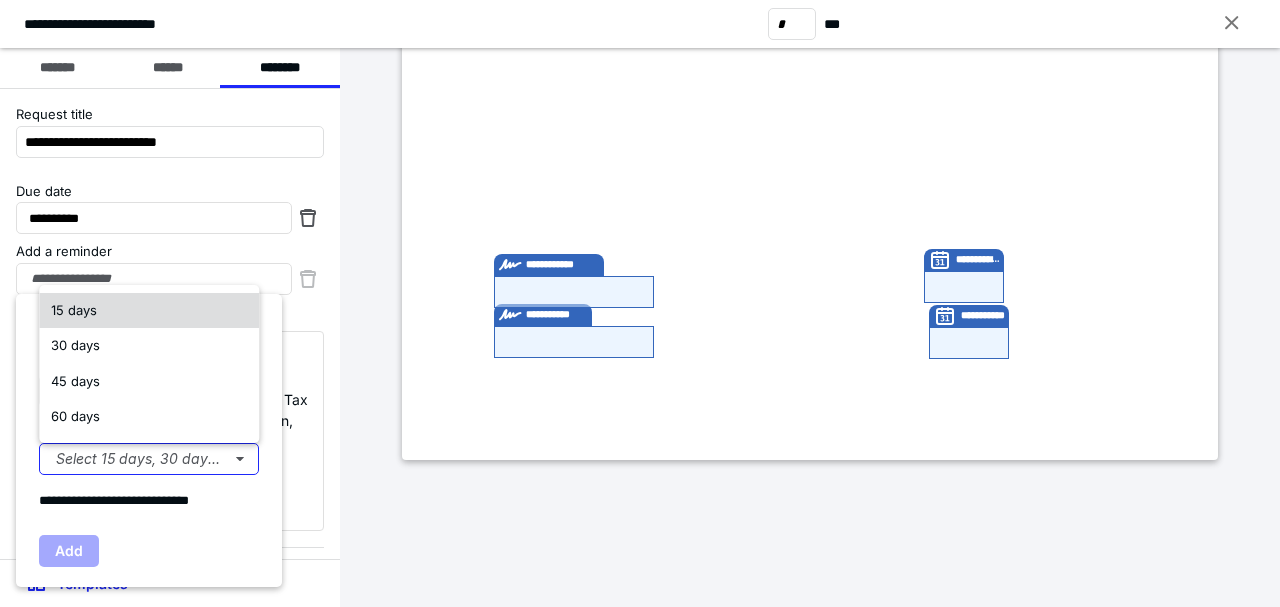 click on "15 days" at bounding box center [74, 310] 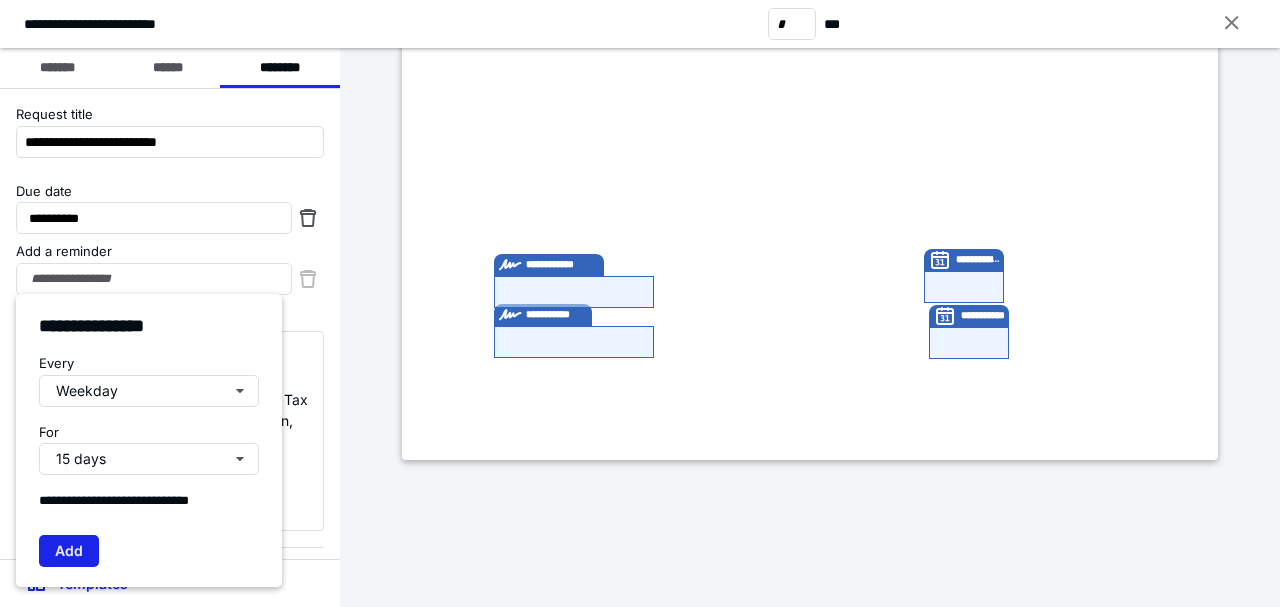 click on "Add" at bounding box center (69, 551) 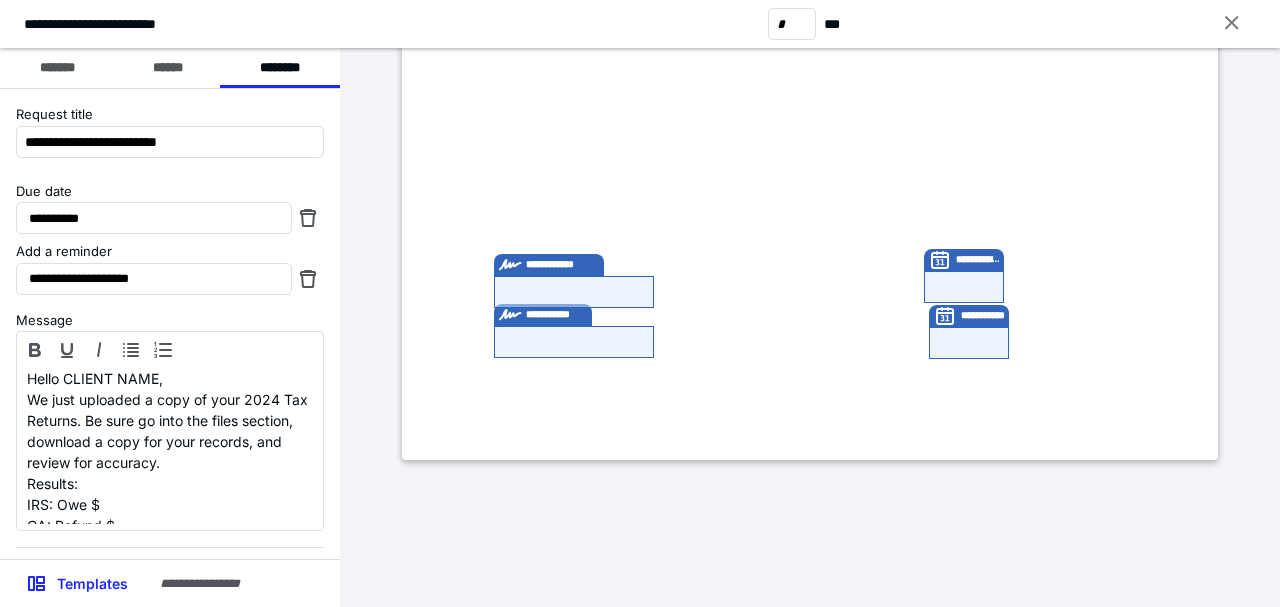 type on "**********" 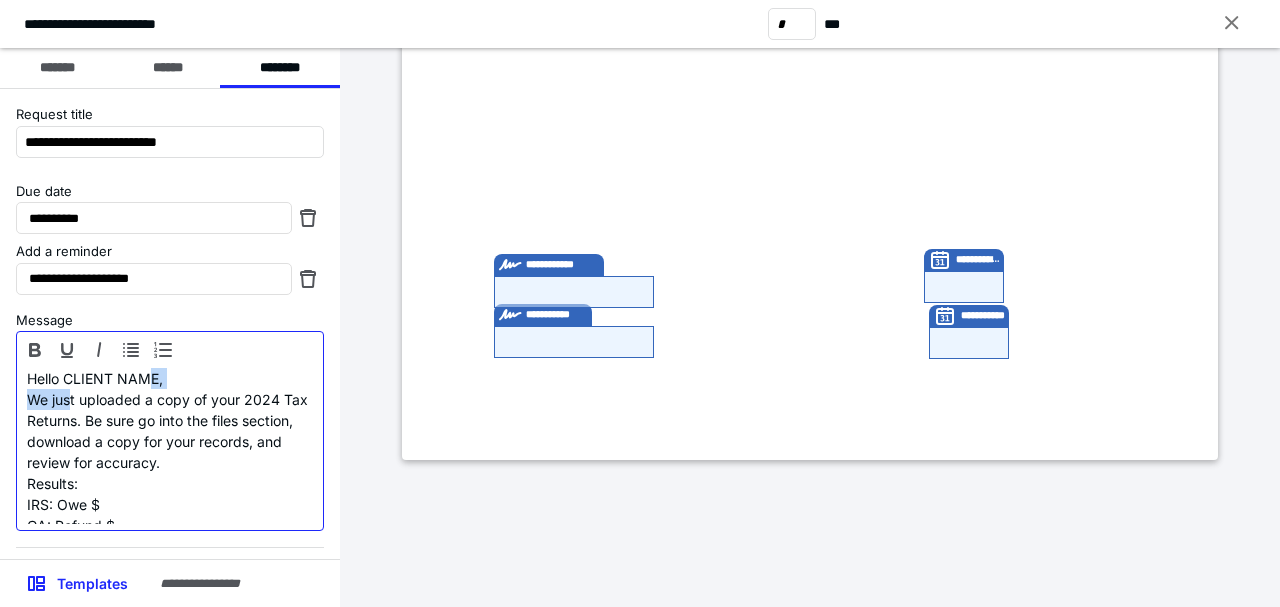 drag, startPoint x: 154, startPoint y: 382, endPoint x: 72, endPoint y: 388, distance: 82.219215 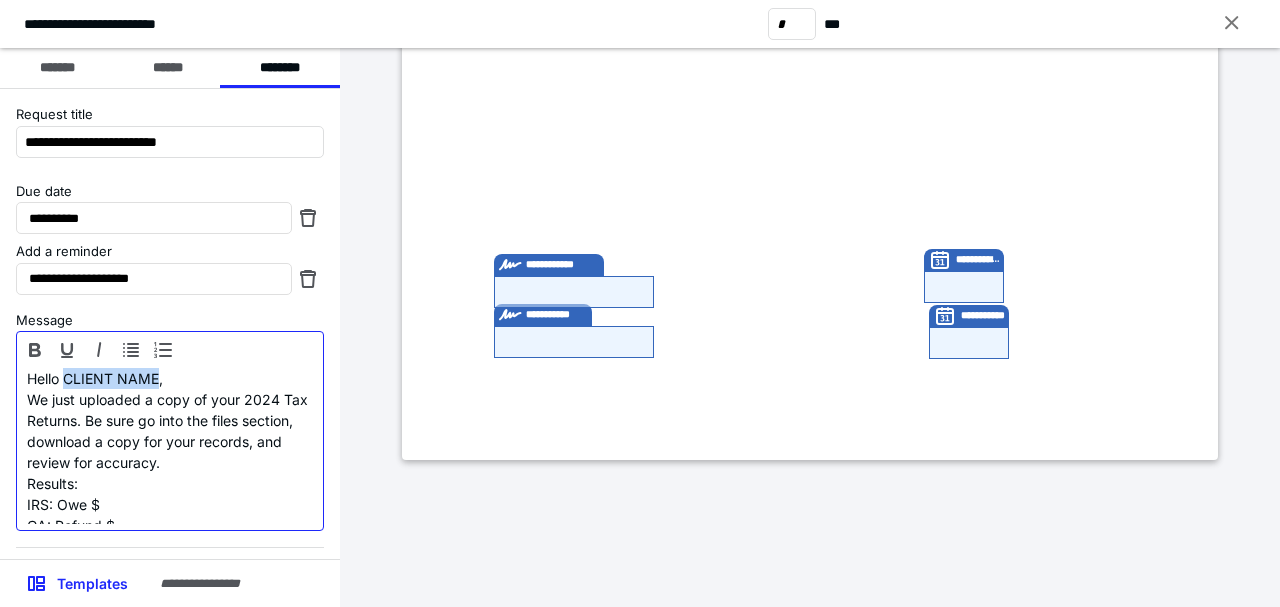 drag, startPoint x: 158, startPoint y: 380, endPoint x: 63, endPoint y: 380, distance: 95 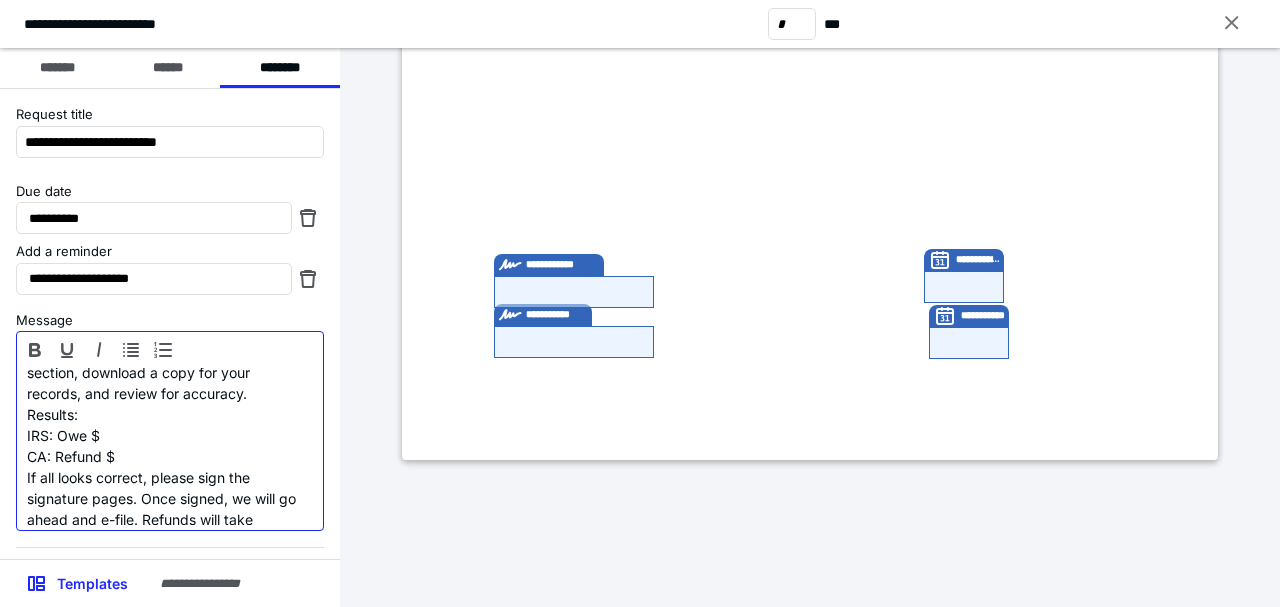 scroll, scrollTop: 66, scrollLeft: 0, axis: vertical 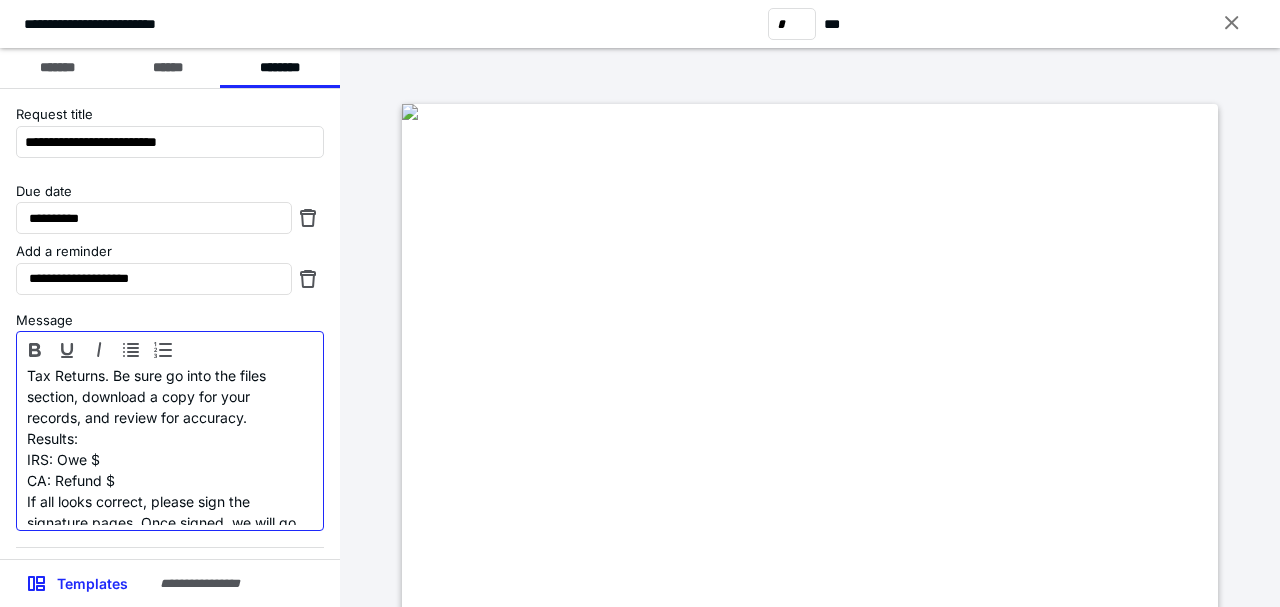 click on "IRS: Owe $" at bounding box center (165, 459) 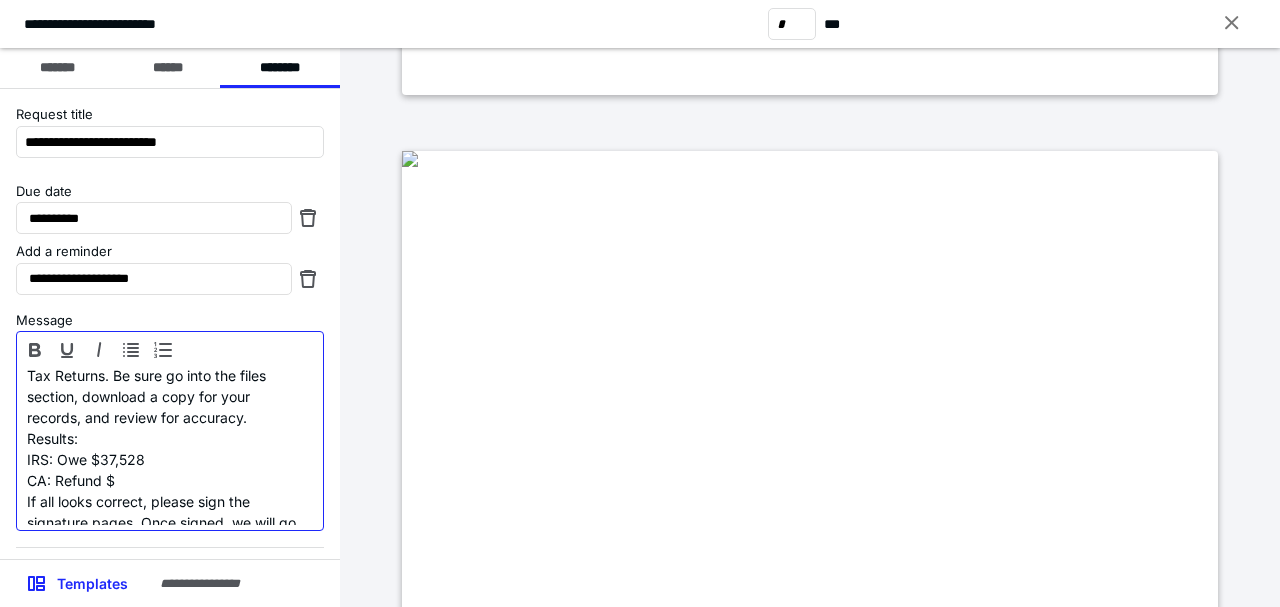 scroll, scrollTop: 1066, scrollLeft: 0, axis: vertical 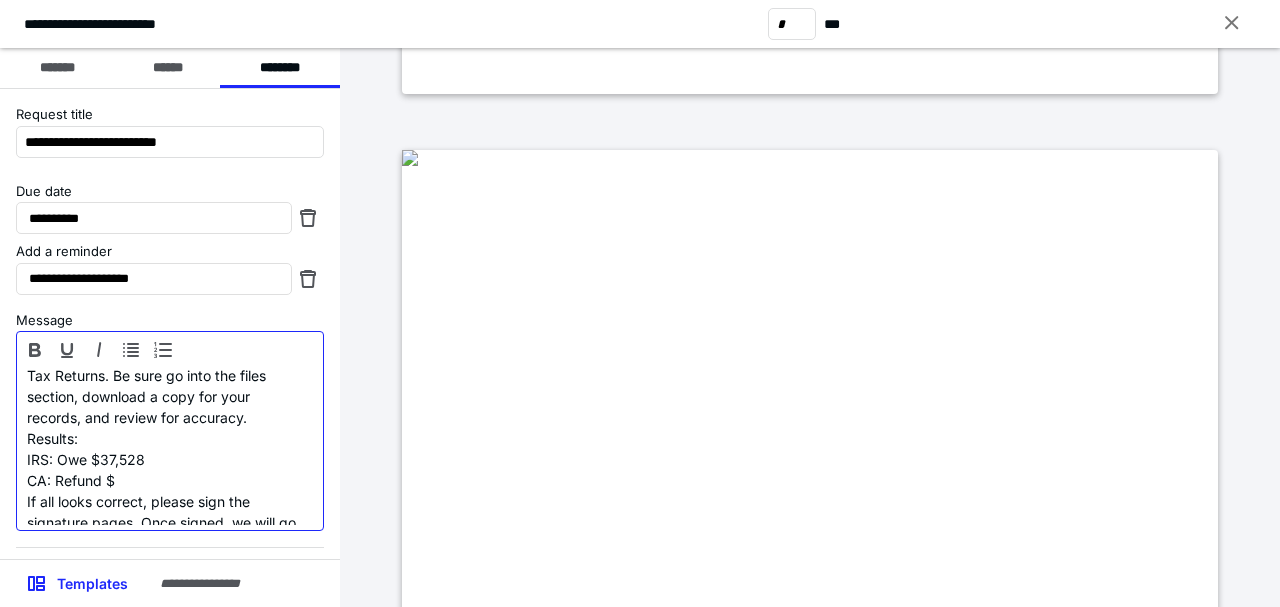 click on "CA: Refund $" at bounding box center [165, 480] 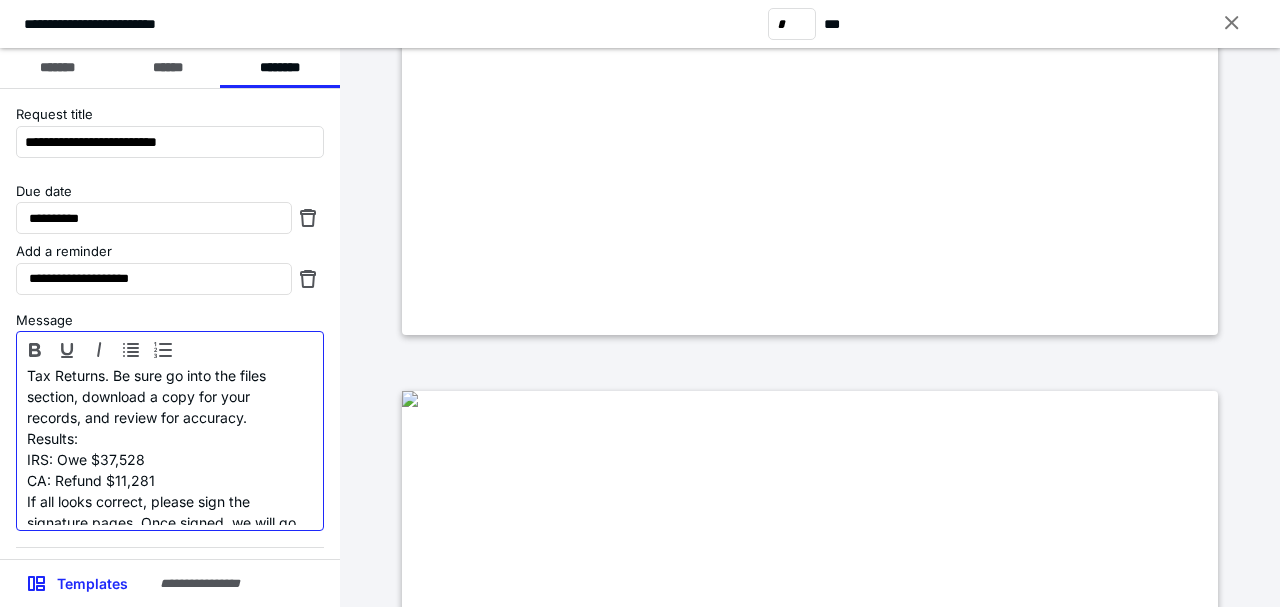 type on "*" 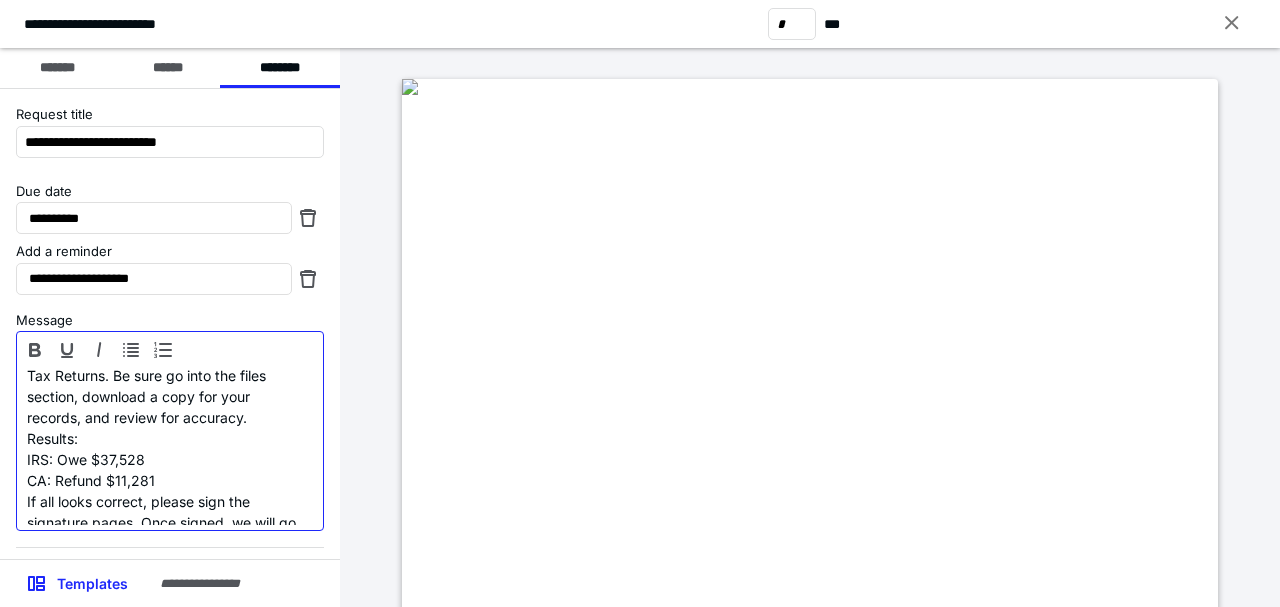 scroll, scrollTop: 2333, scrollLeft: 0, axis: vertical 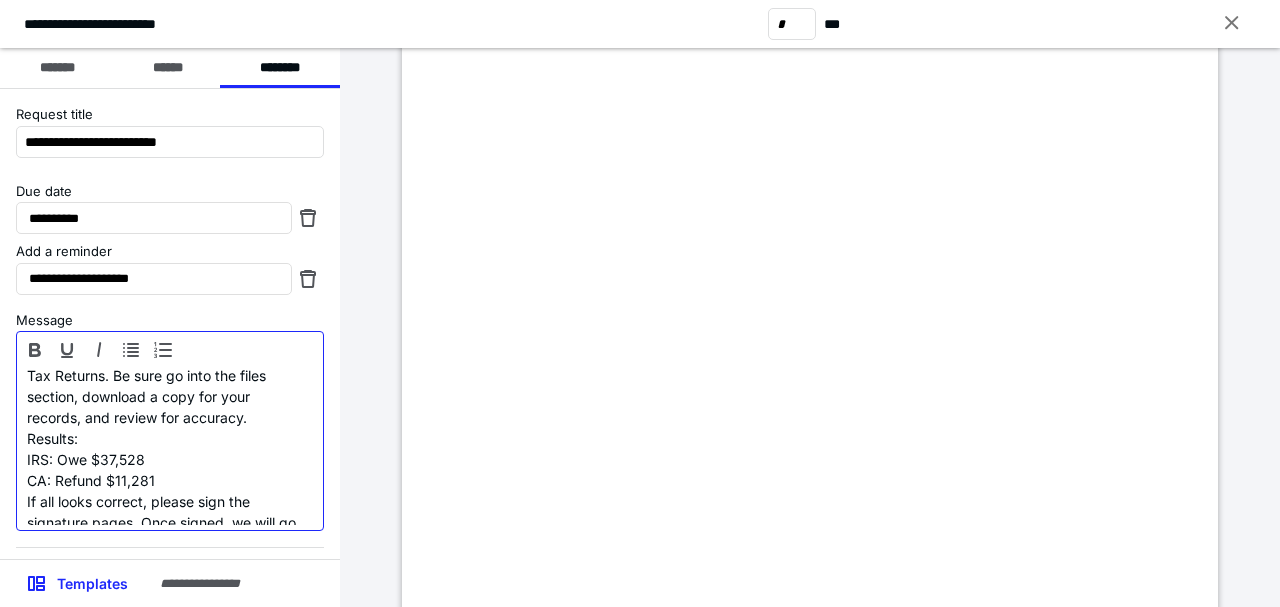 click on "CA: Refund $11,281" at bounding box center [165, 480] 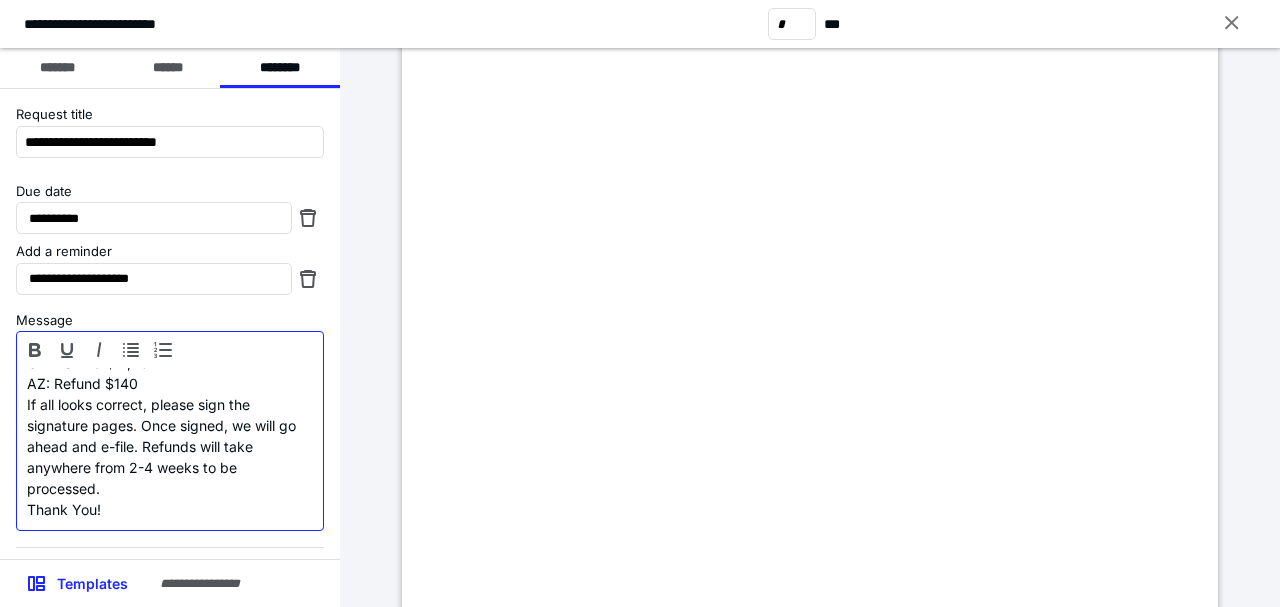 scroll, scrollTop: 200, scrollLeft: 0, axis: vertical 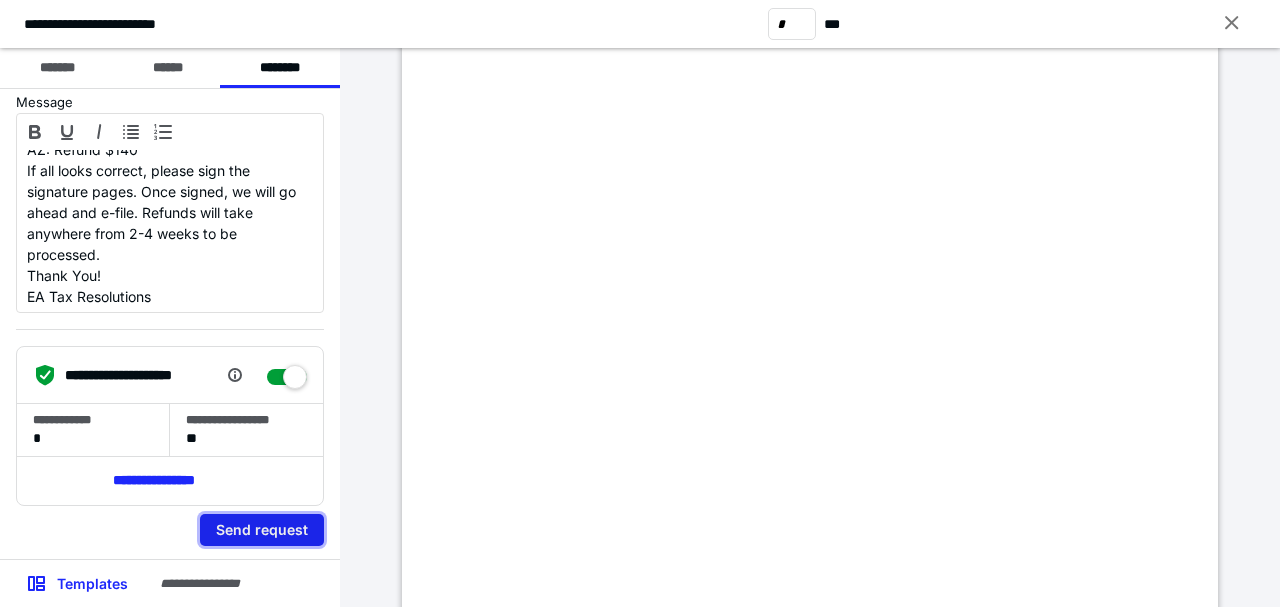click on "Send request" at bounding box center (262, 530) 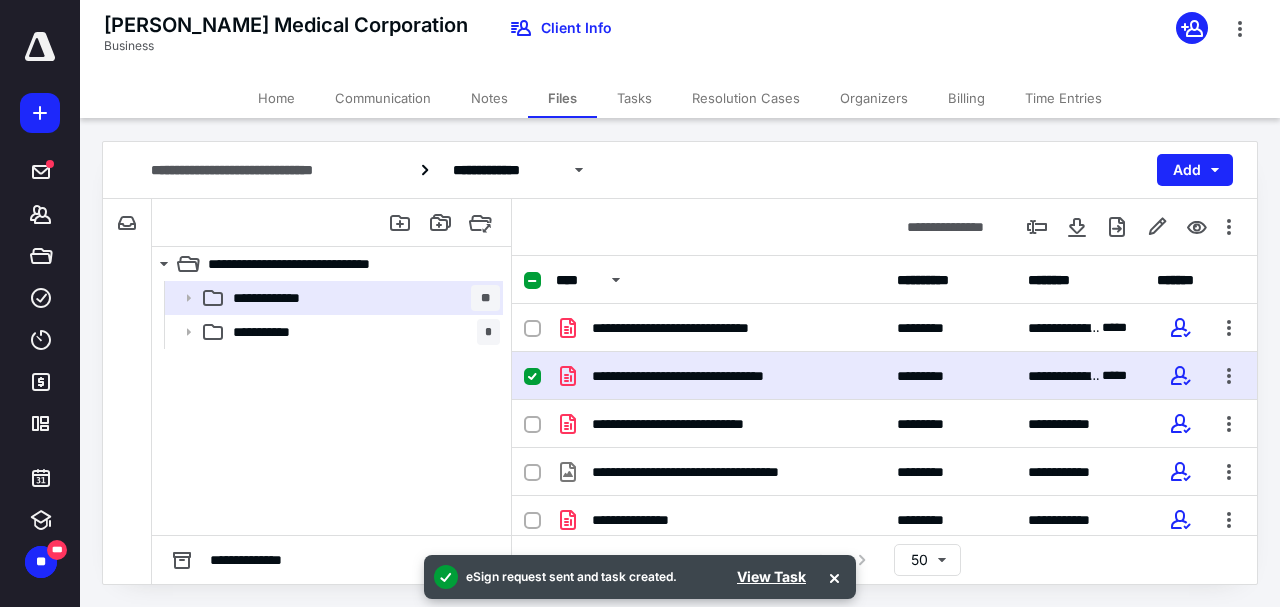 click on "**********" at bounding box center [884, 227] 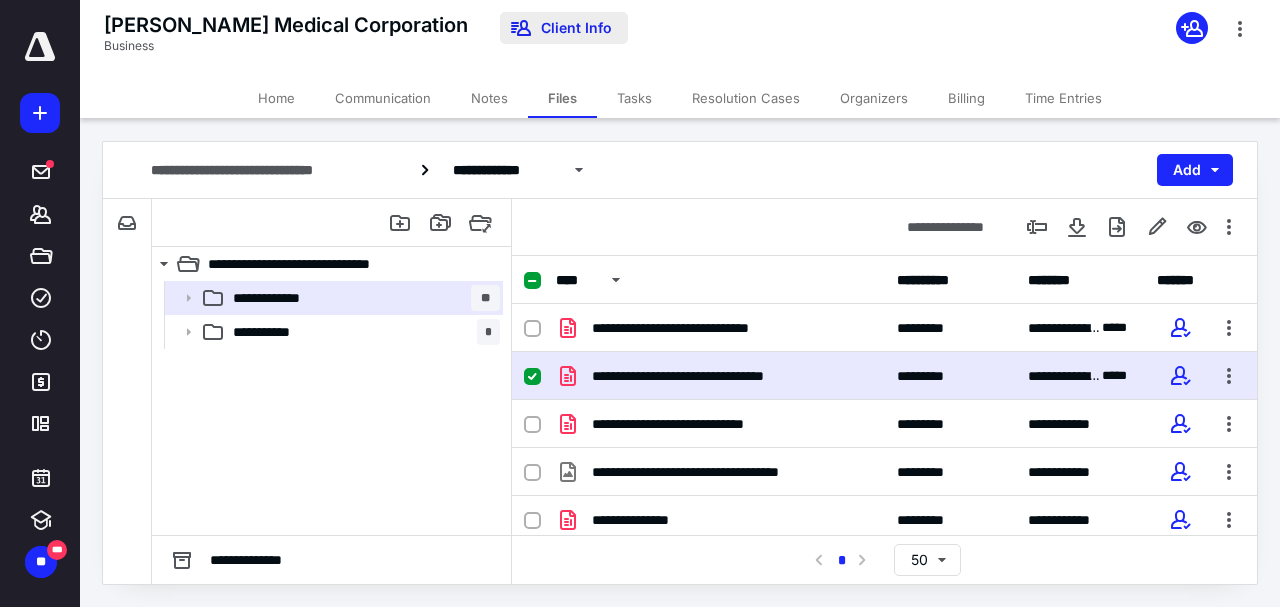 click on "Client Info" at bounding box center (564, 28) 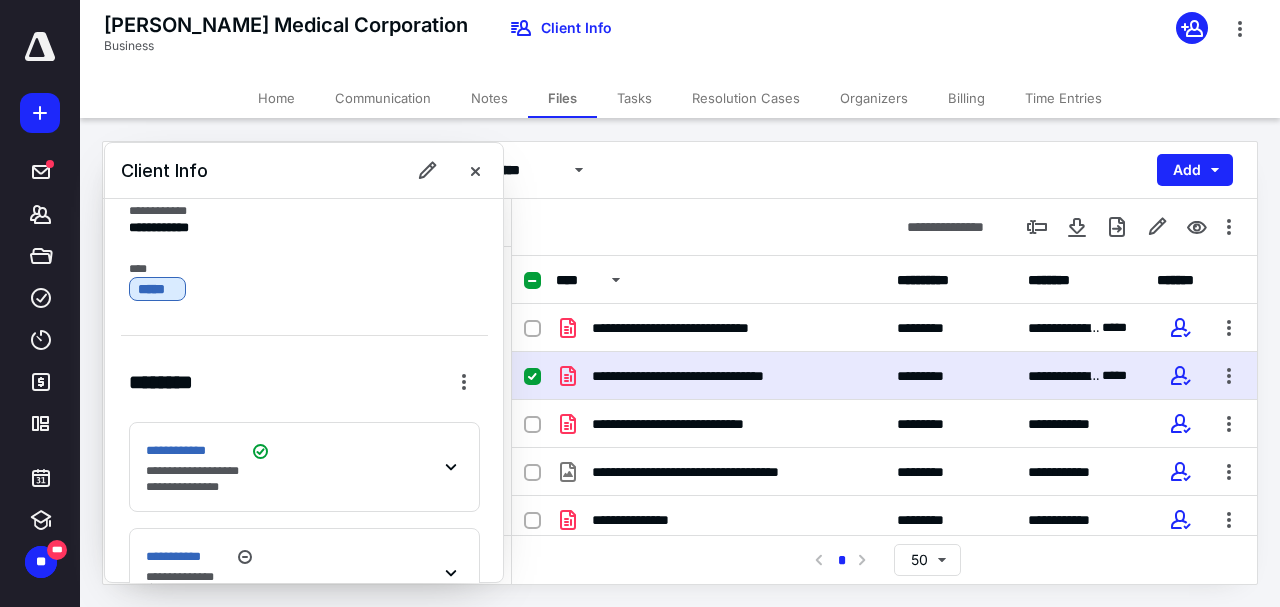 scroll, scrollTop: 252, scrollLeft: 0, axis: vertical 